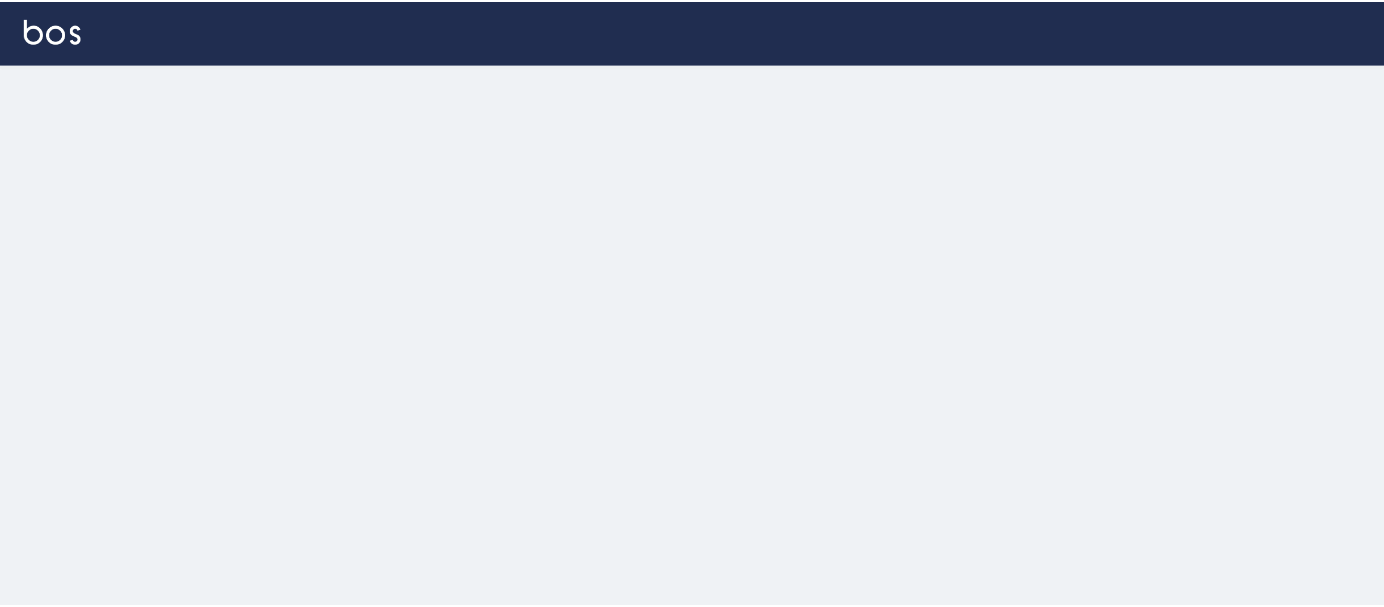 scroll, scrollTop: 0, scrollLeft: 0, axis: both 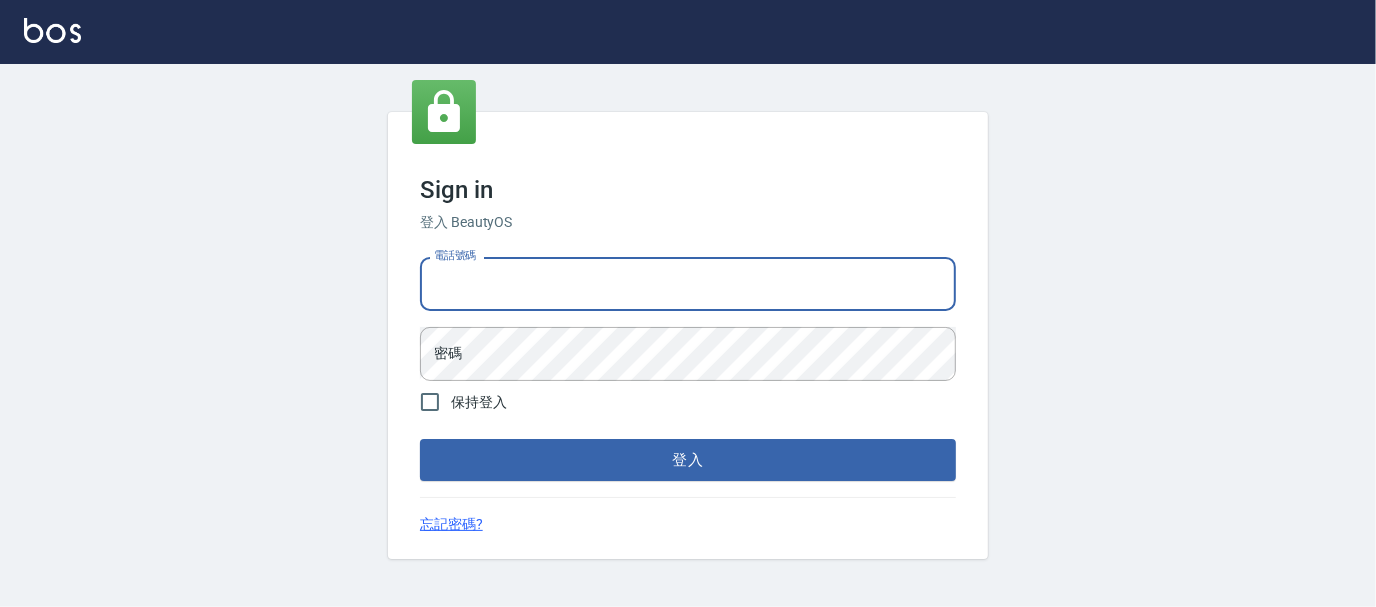click on "電話號碼" at bounding box center (688, 284) 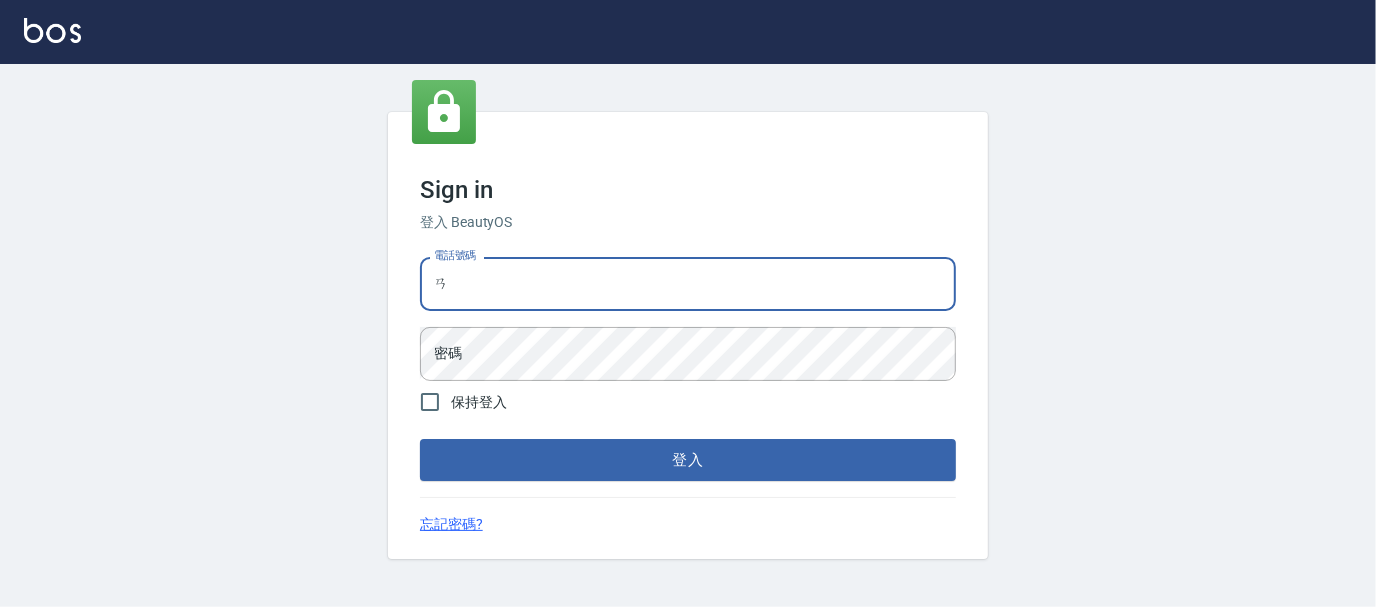 type on "ㄞ" 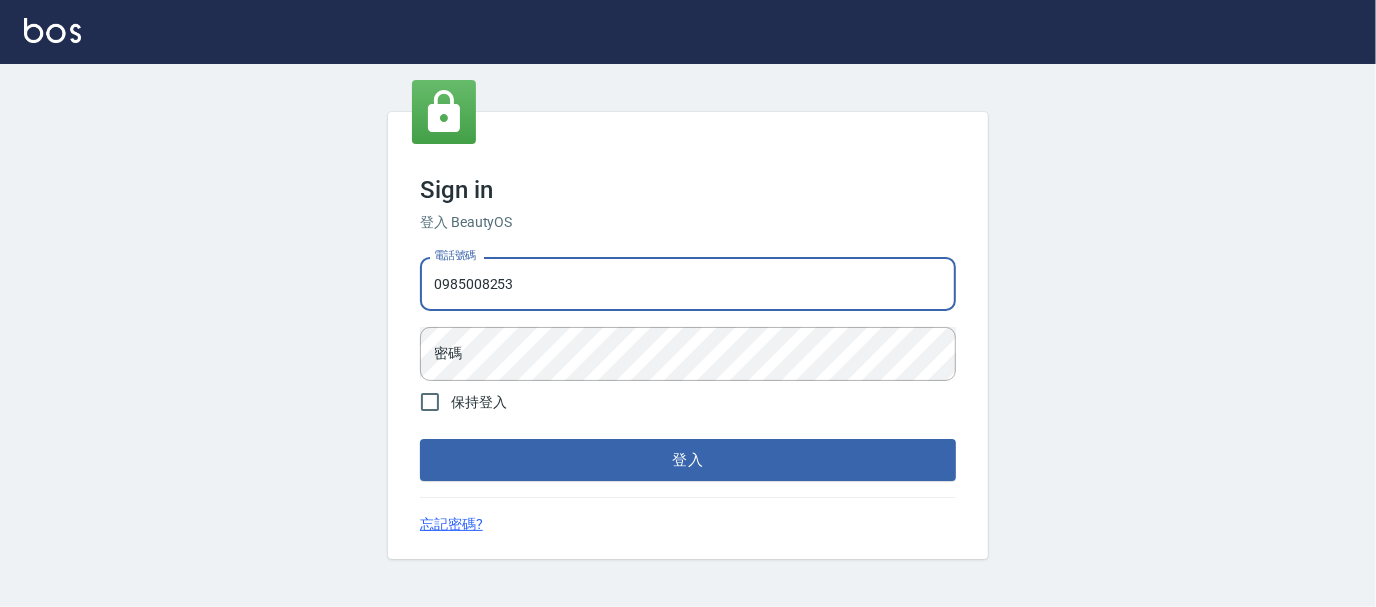 type on "0985008253" 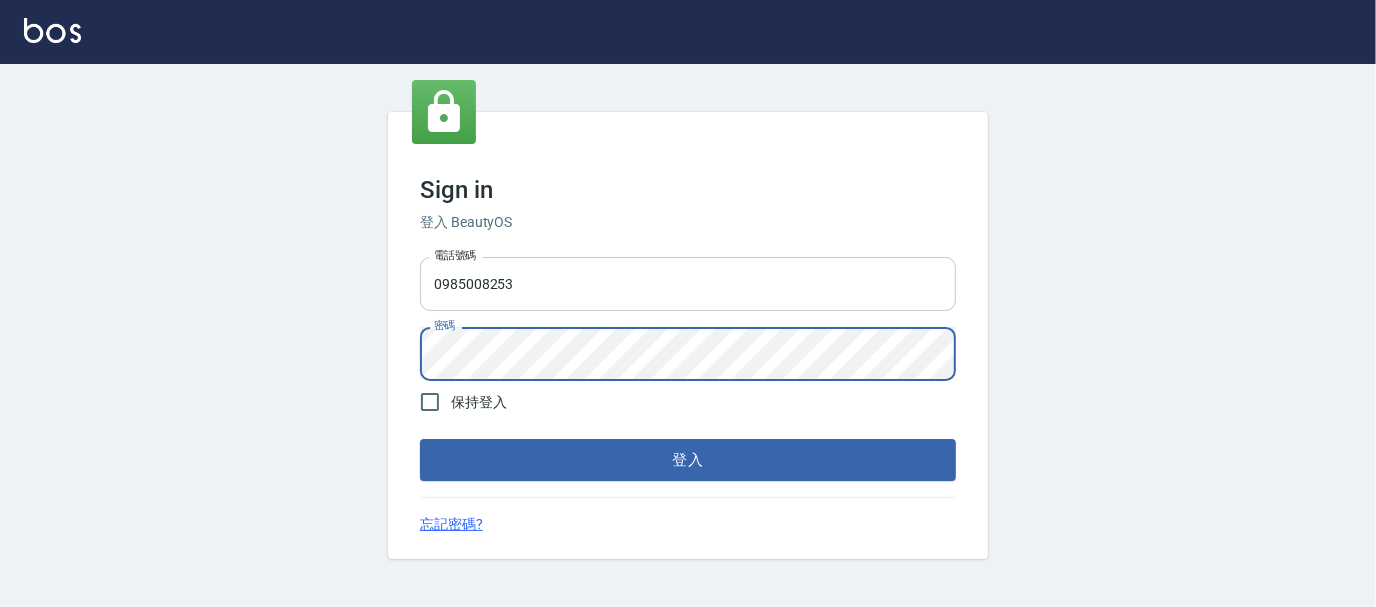 click on "登入" at bounding box center [688, 460] 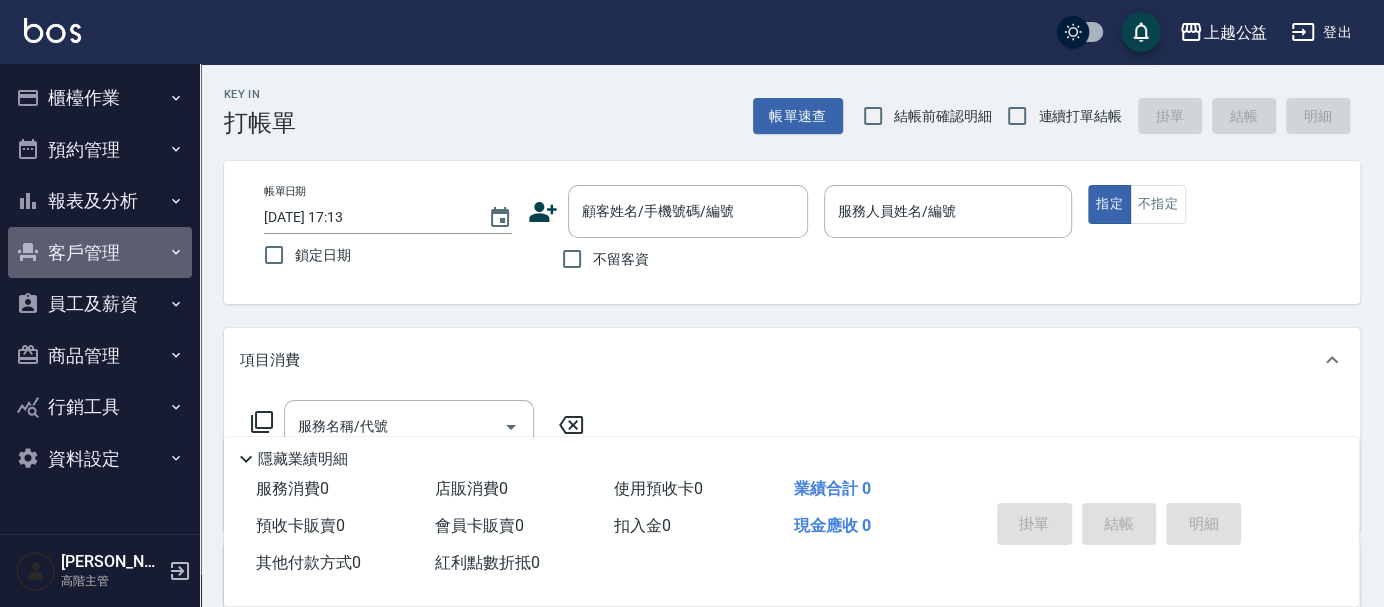 click on "客戶管理" at bounding box center [100, 253] 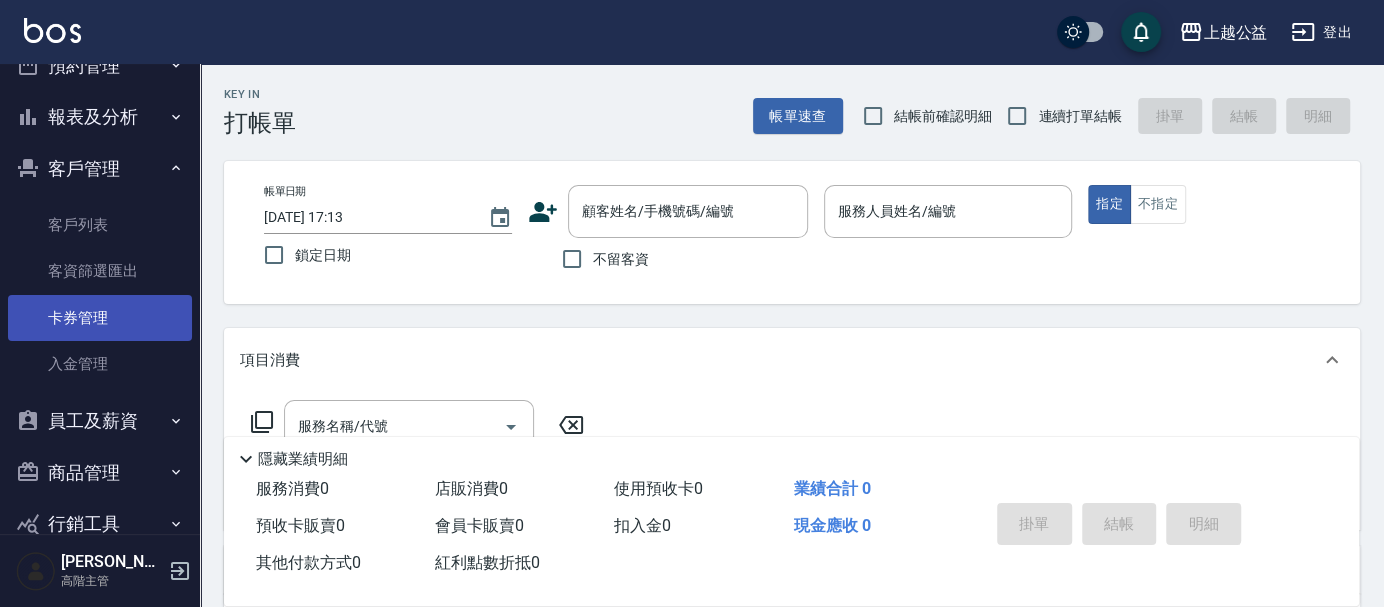 scroll, scrollTop: 63, scrollLeft: 0, axis: vertical 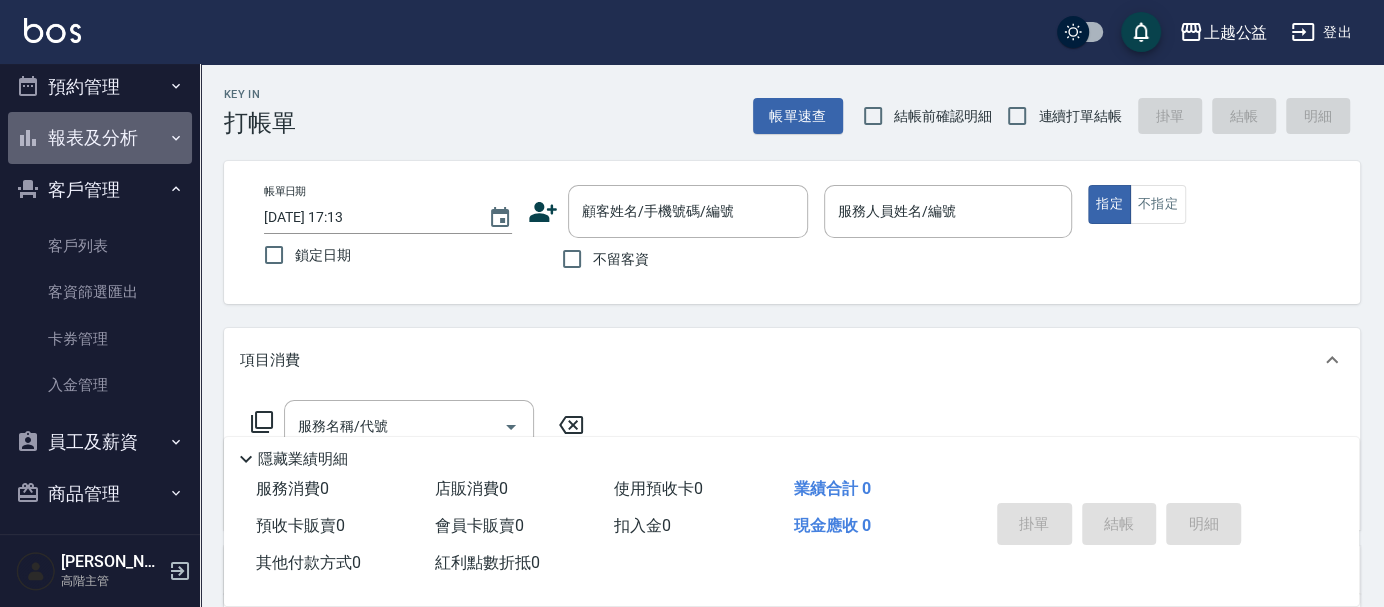 click on "報表及分析" at bounding box center (100, 138) 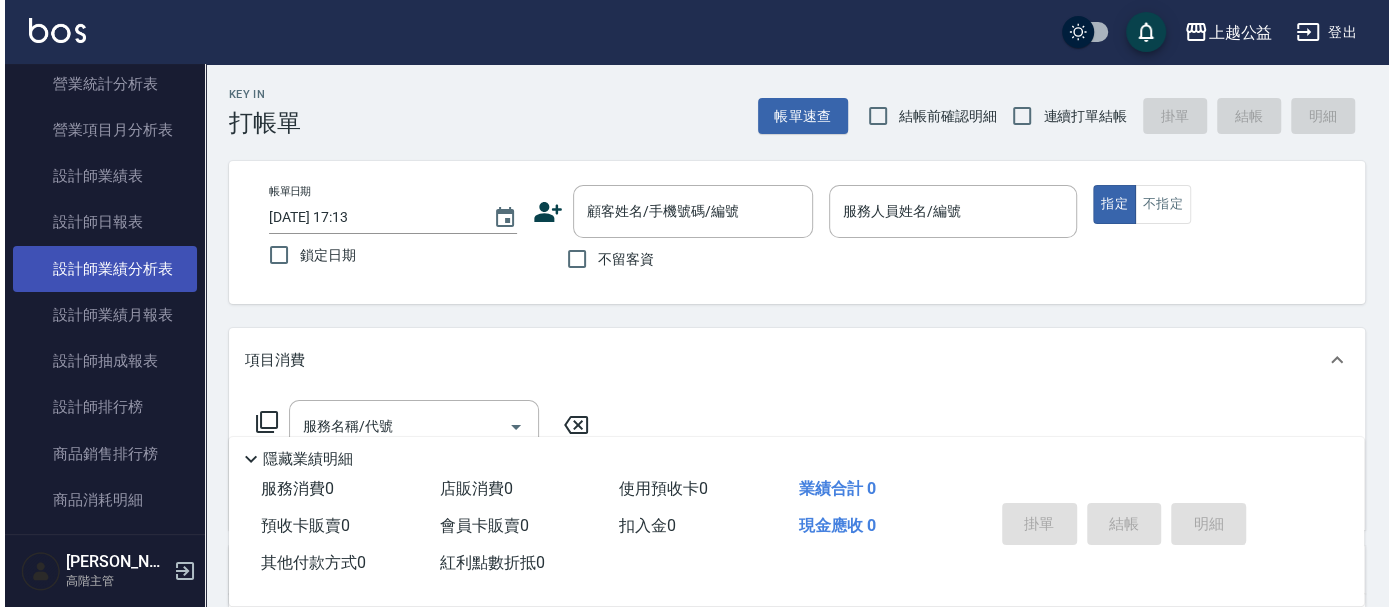 scroll, scrollTop: 730, scrollLeft: 0, axis: vertical 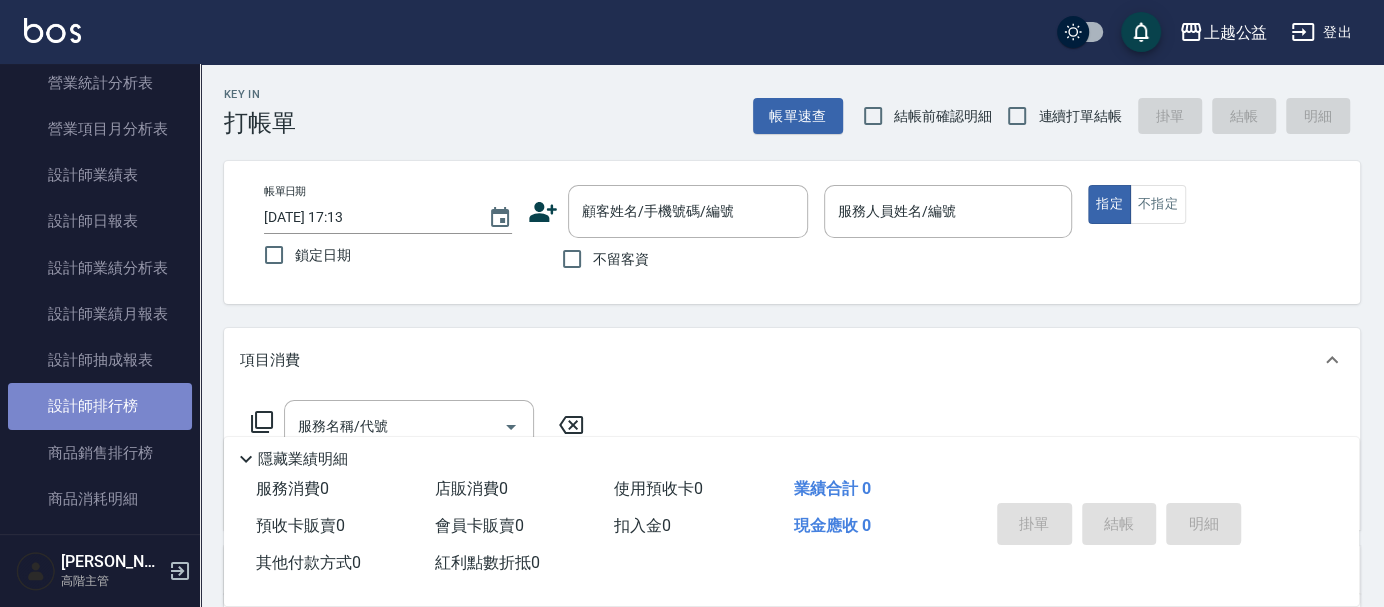 click on "設計師排行榜" at bounding box center (100, 406) 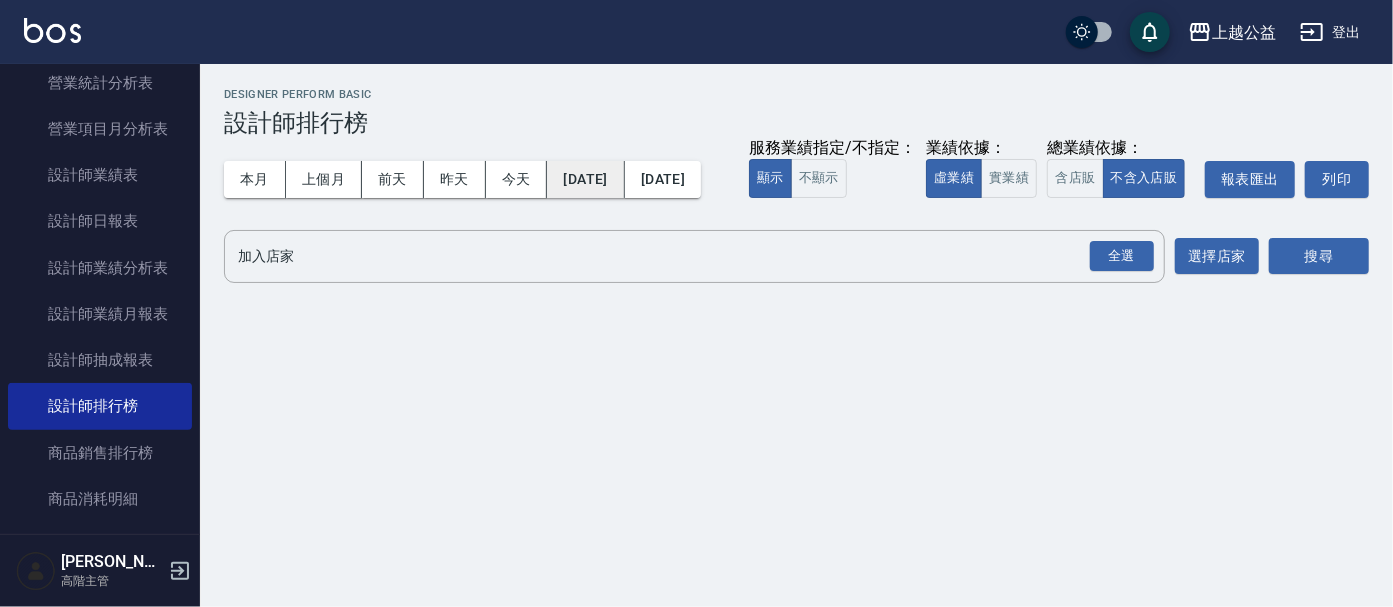 click on "[DATE]" at bounding box center [585, 179] 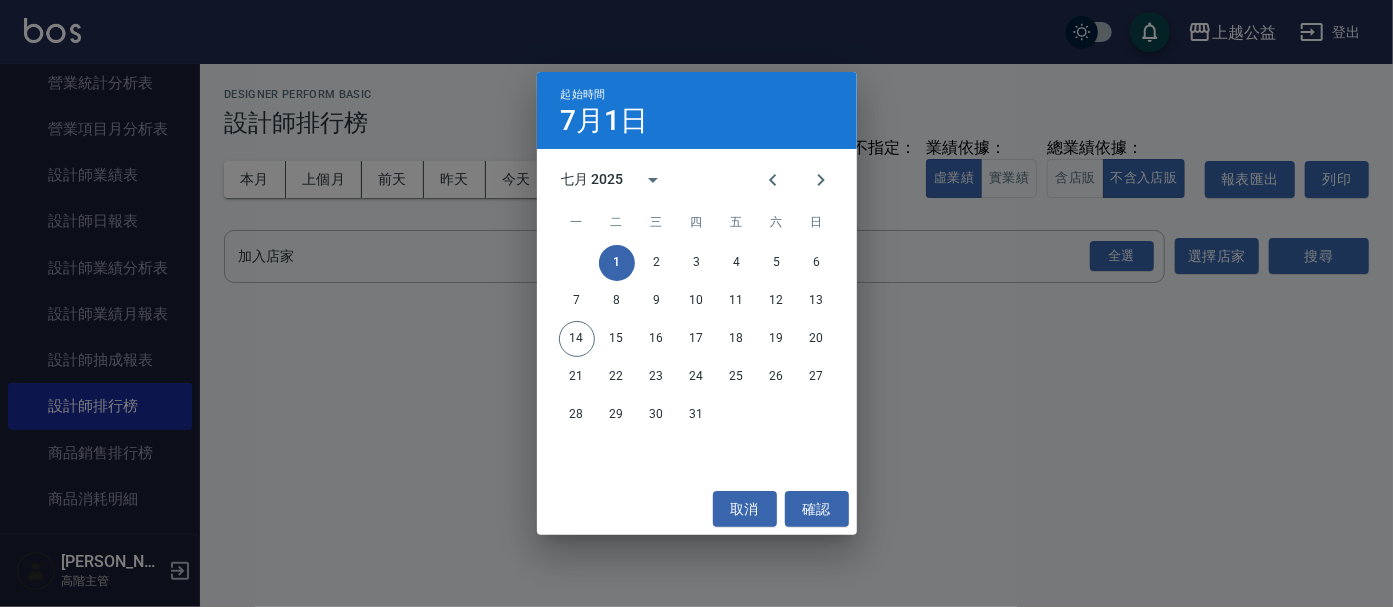 click on "起始時間 [DATE] 七月 2025 一 二 三 四 五 六 日 1 2 3 4 5 6 7 8 9 10 11 12 13 14 15 16 17 18 19 20 21 22 23 24 25 26 27 28 29 30 31 取消 確認" at bounding box center [696, 303] 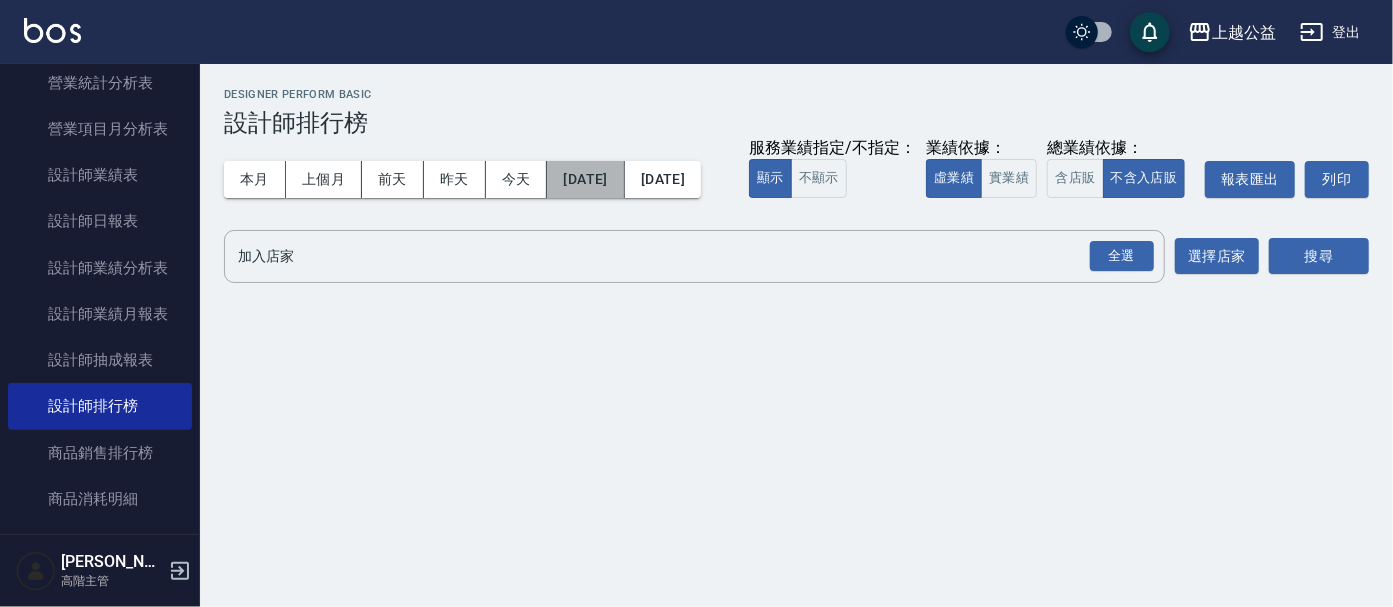 click on "[DATE]" at bounding box center (585, 179) 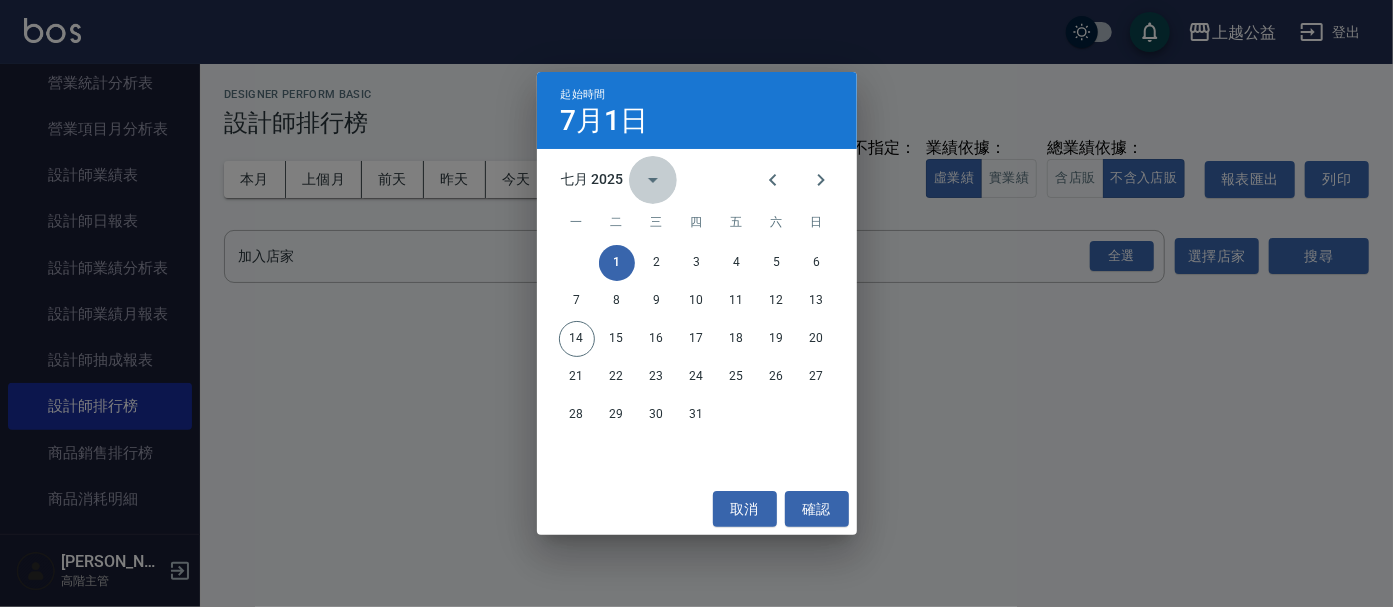 click 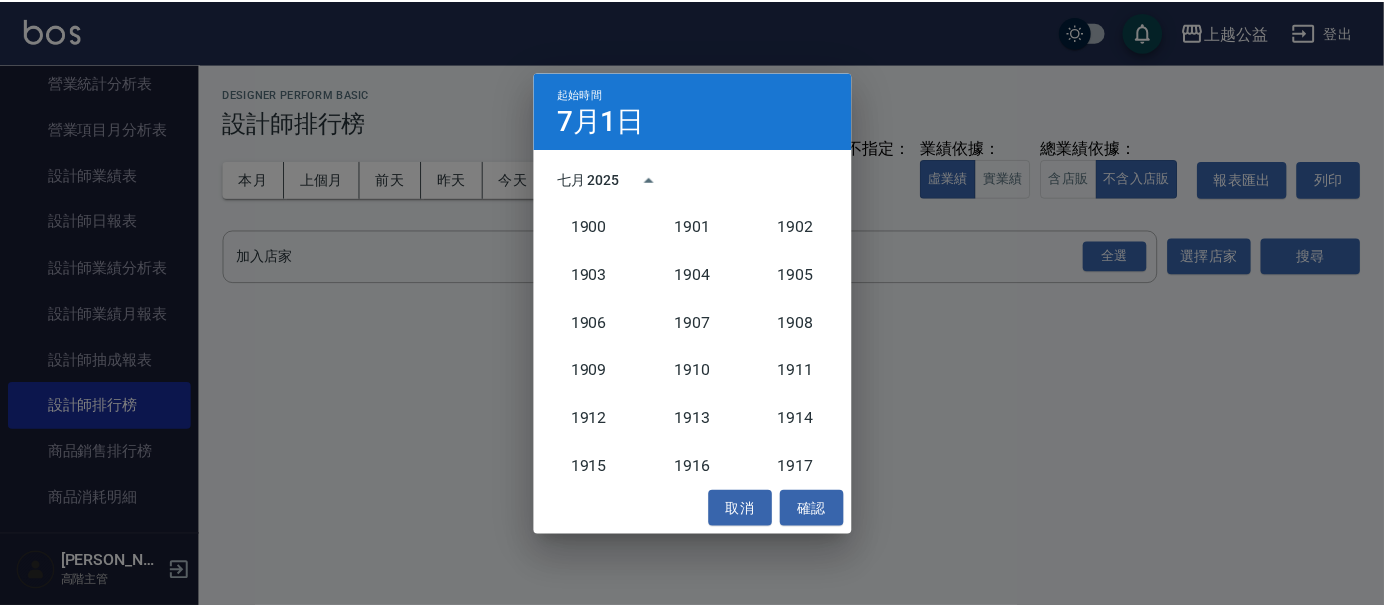 scroll, scrollTop: 1851, scrollLeft: 0, axis: vertical 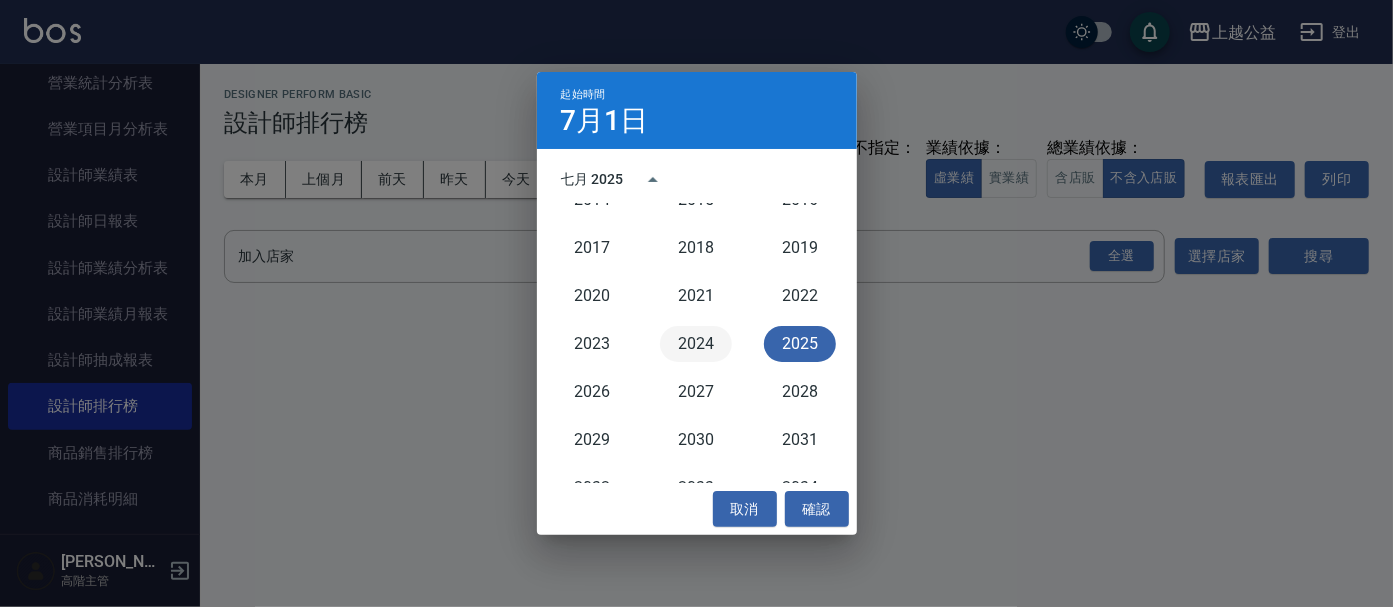 click on "2024" at bounding box center [696, 344] 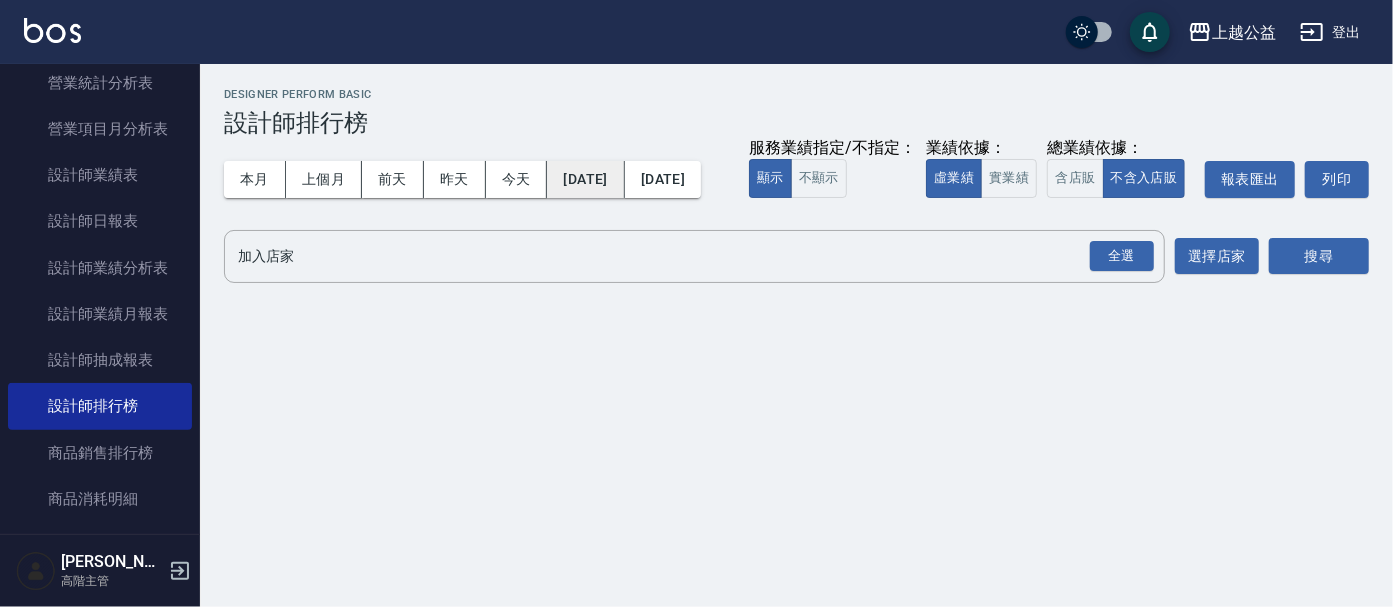 click on "[DATE]" at bounding box center [585, 179] 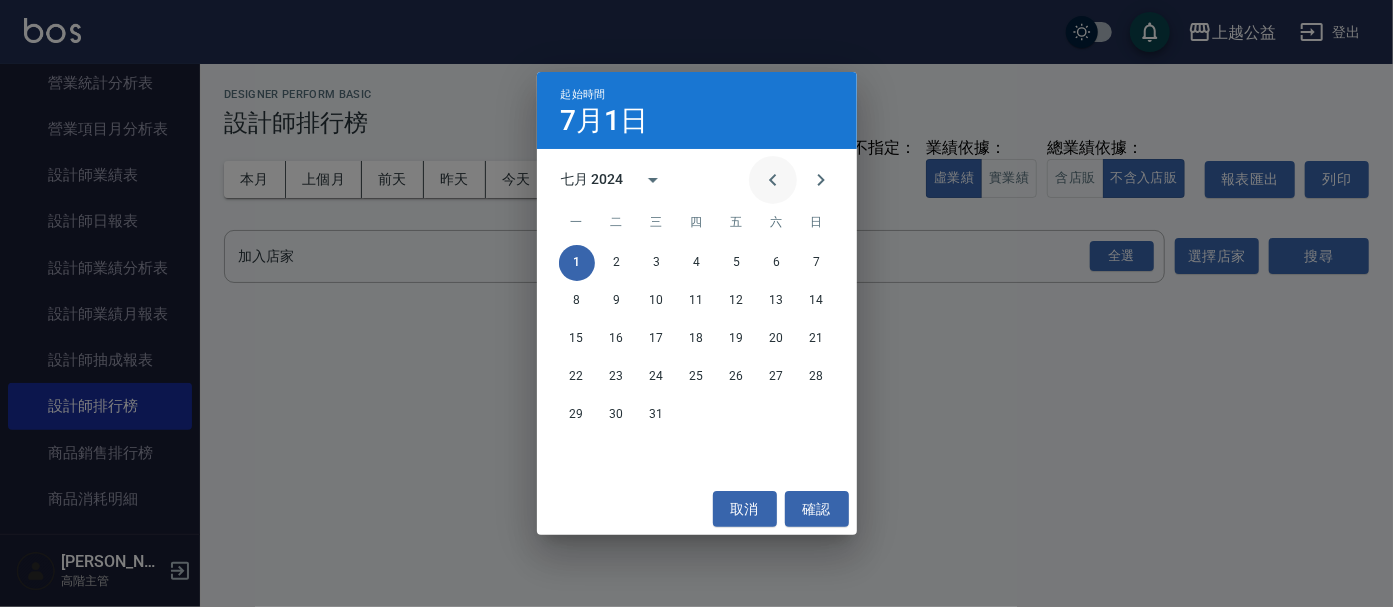 click 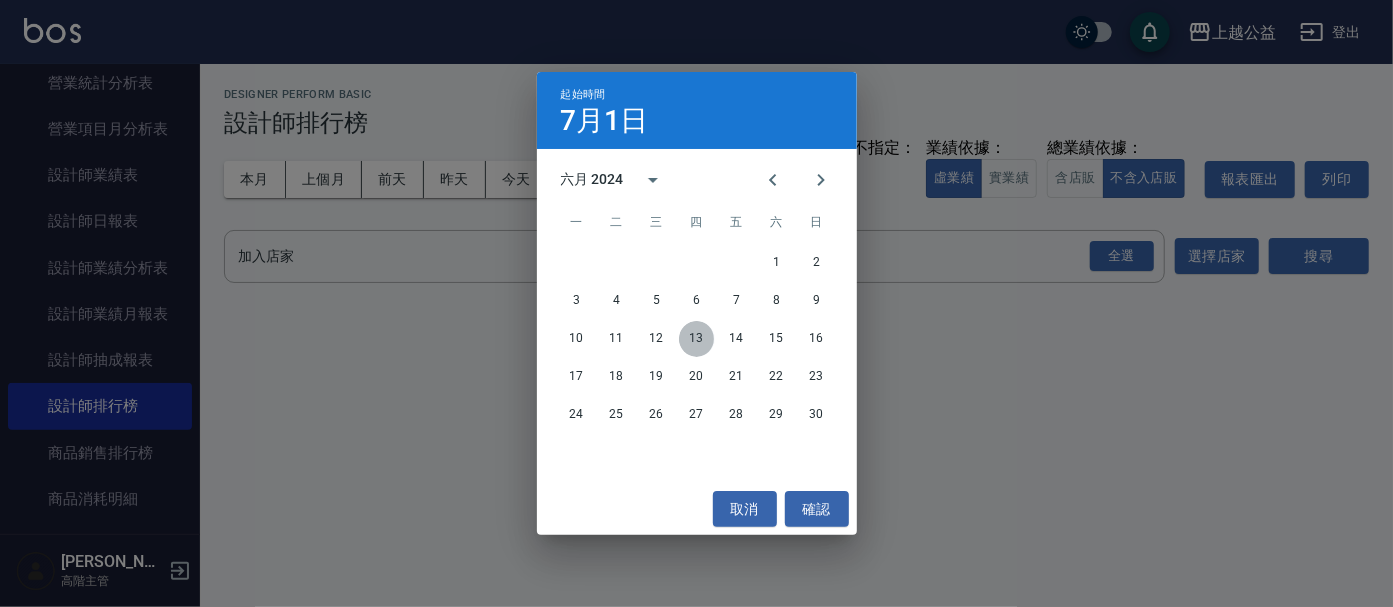 click on "13" at bounding box center (697, 339) 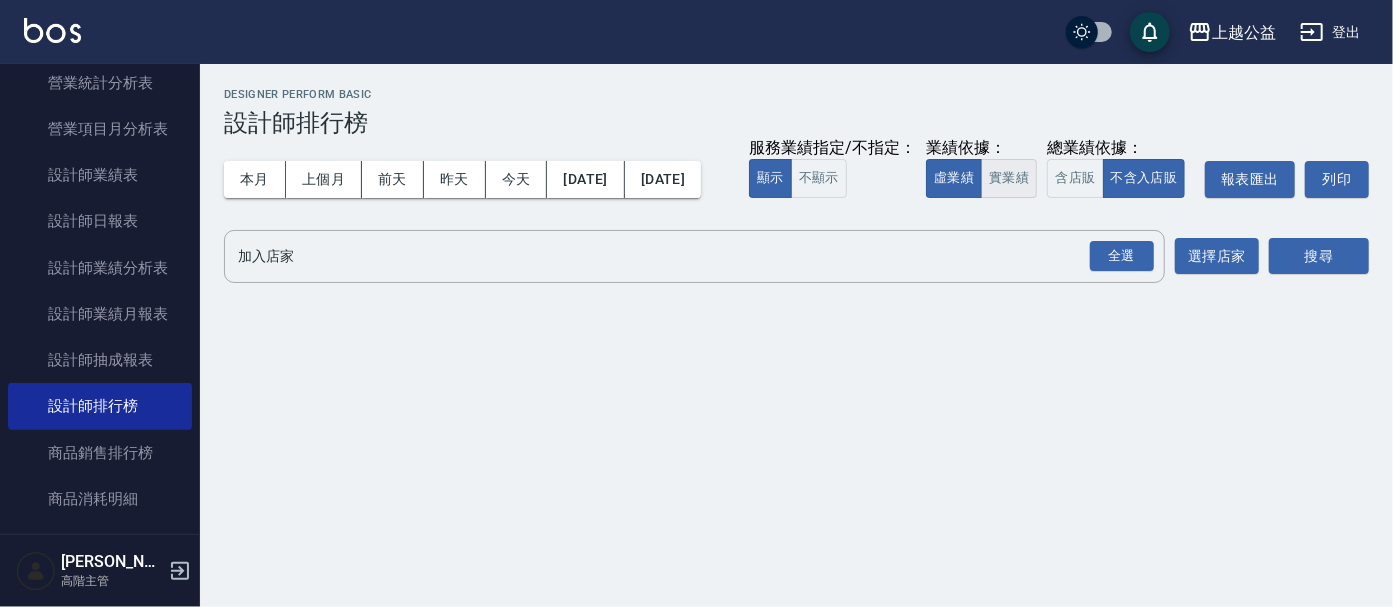 click on "實業績" at bounding box center [1009, 178] 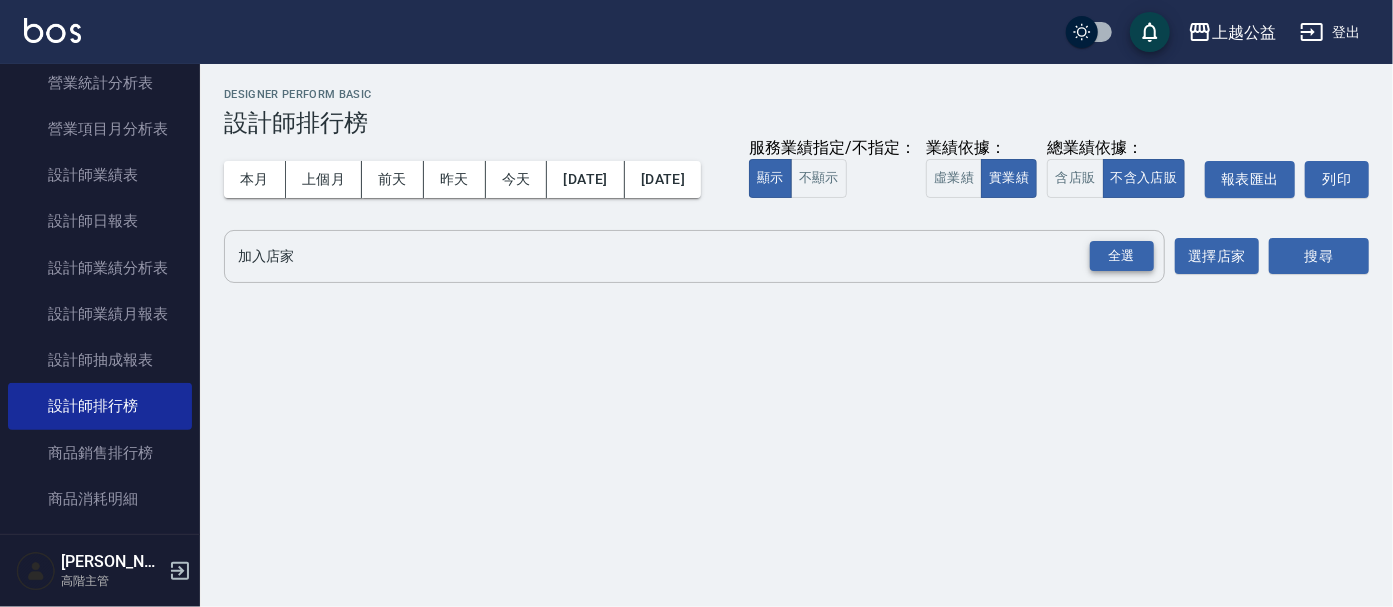 click on "全選" at bounding box center (1122, 256) 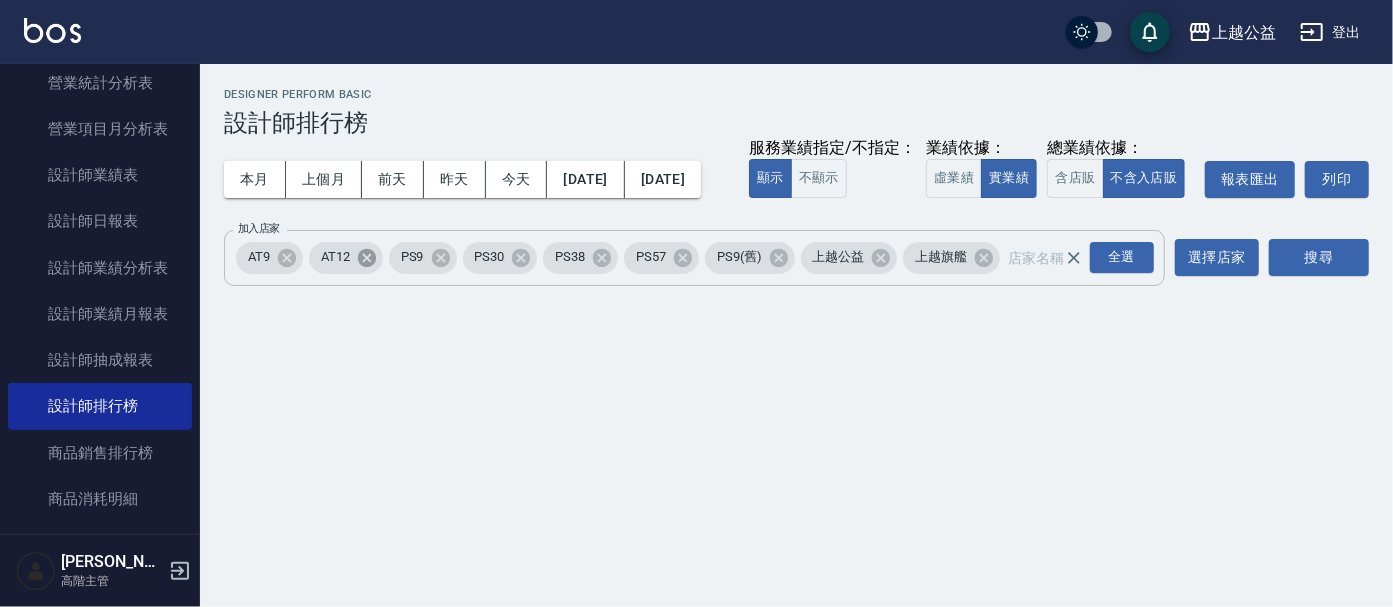 click 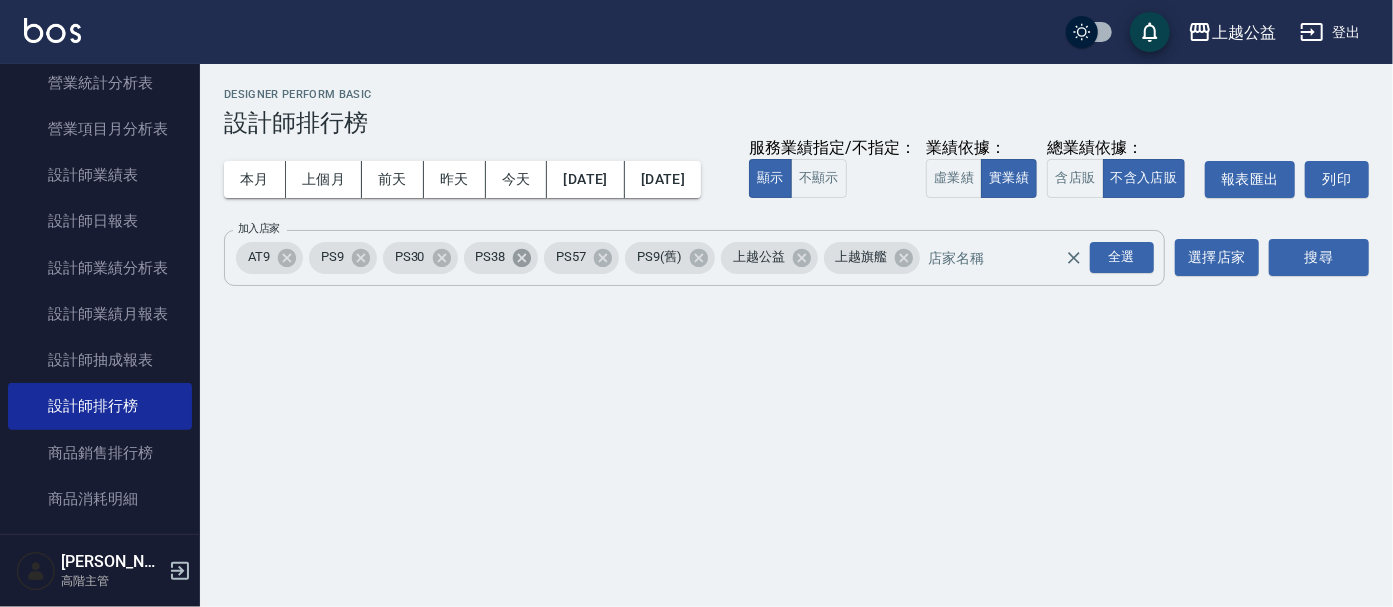 click 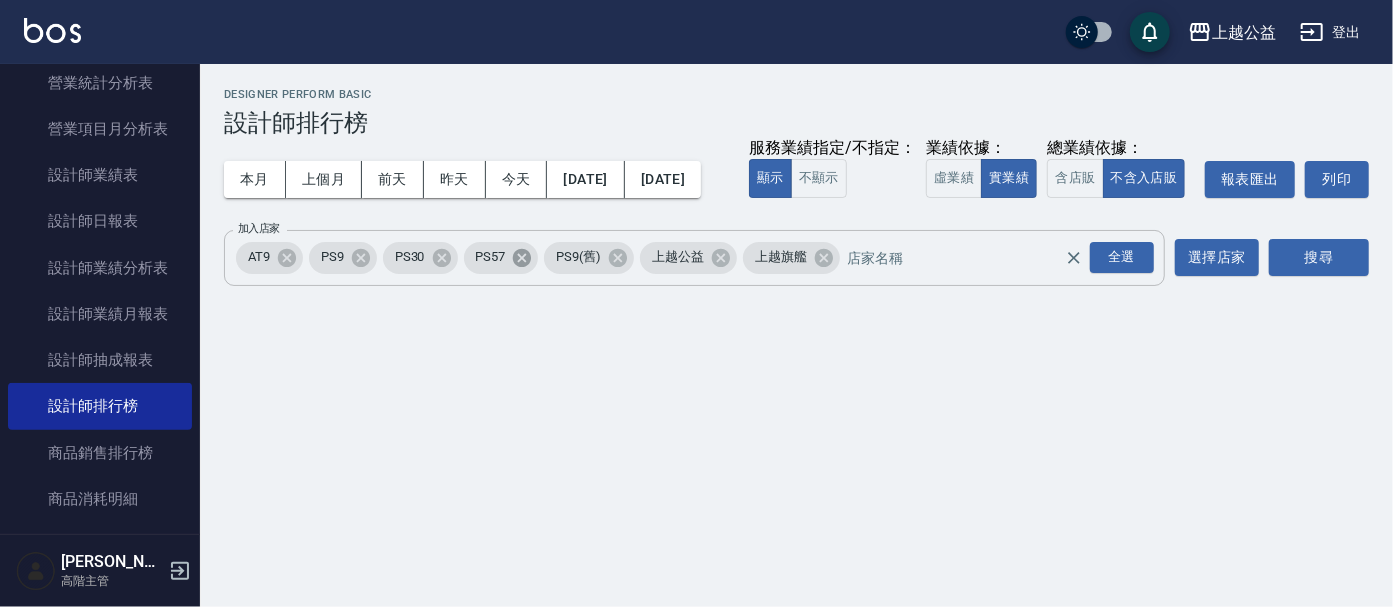 click 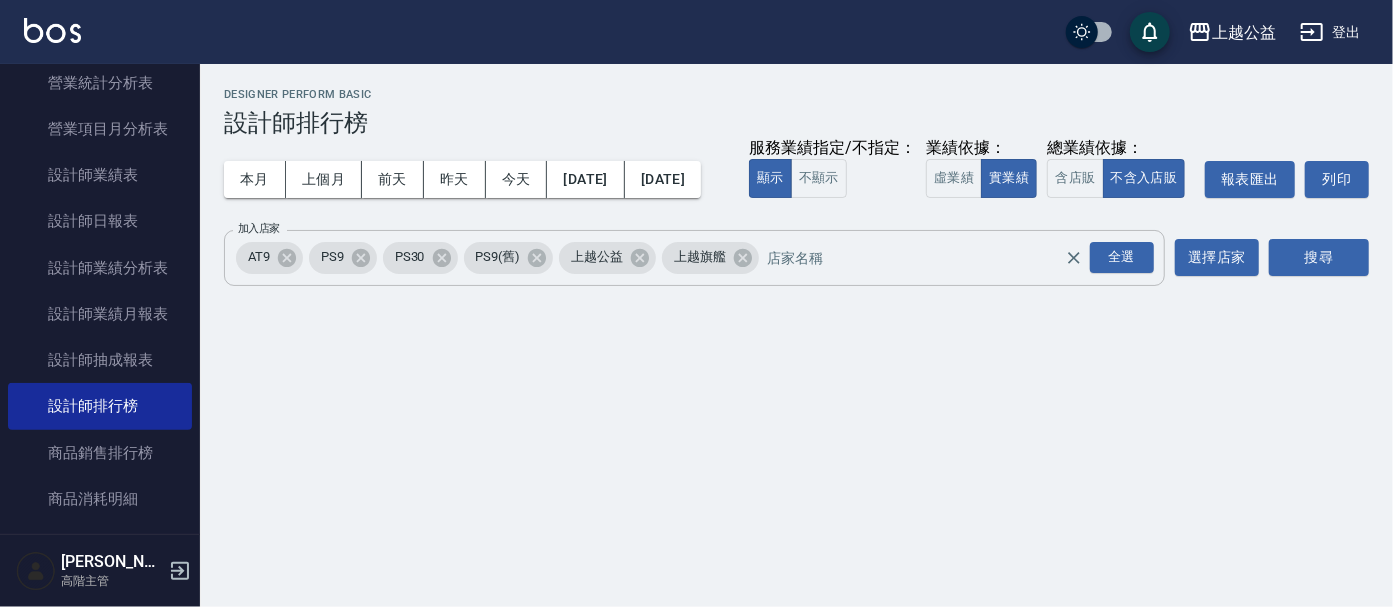 click on "PS9(舊)" at bounding box center [498, 257] 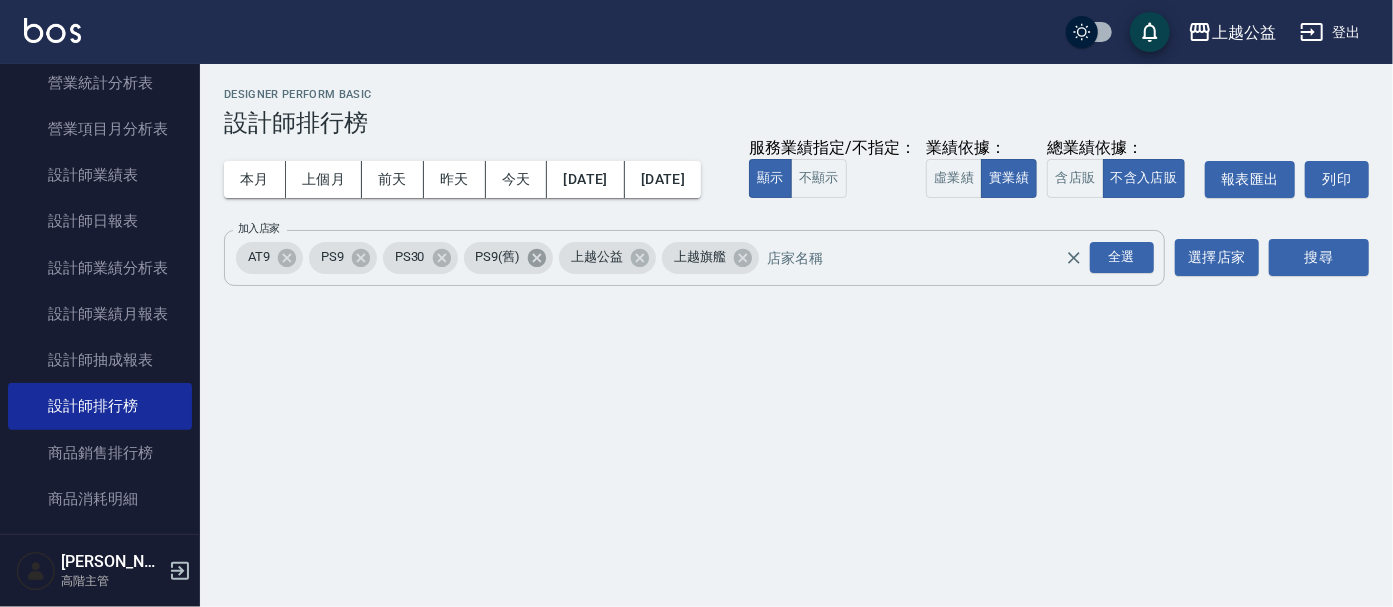 click 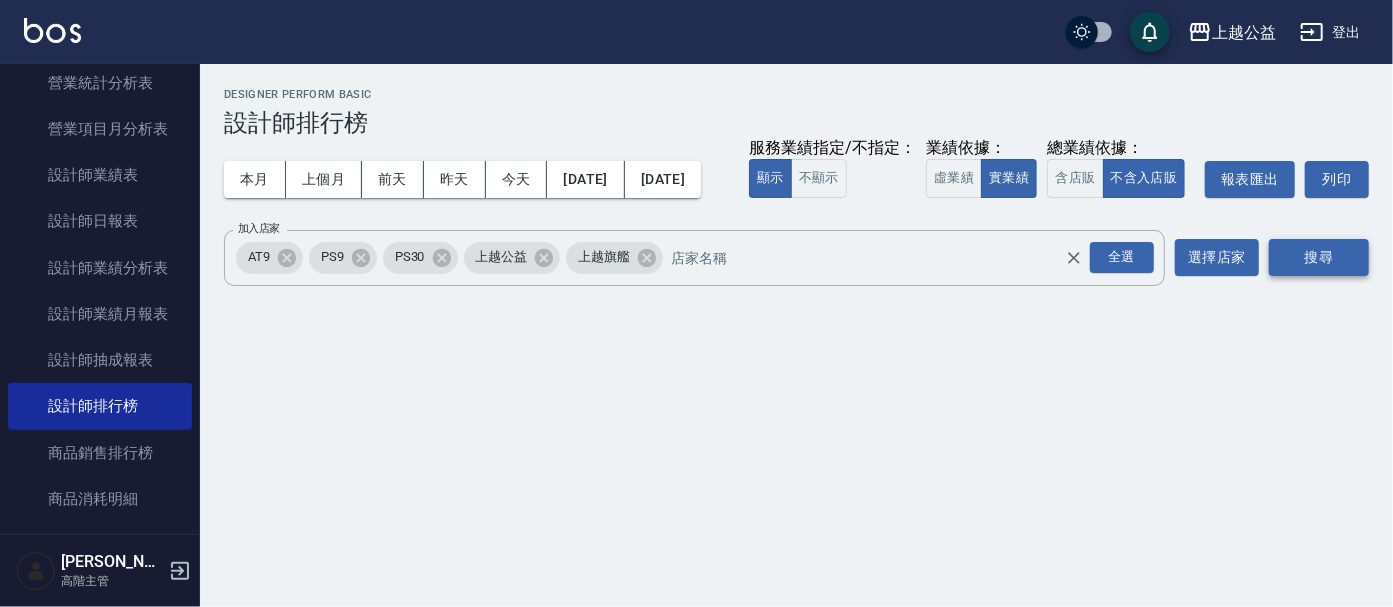 click on "搜尋" at bounding box center [1319, 257] 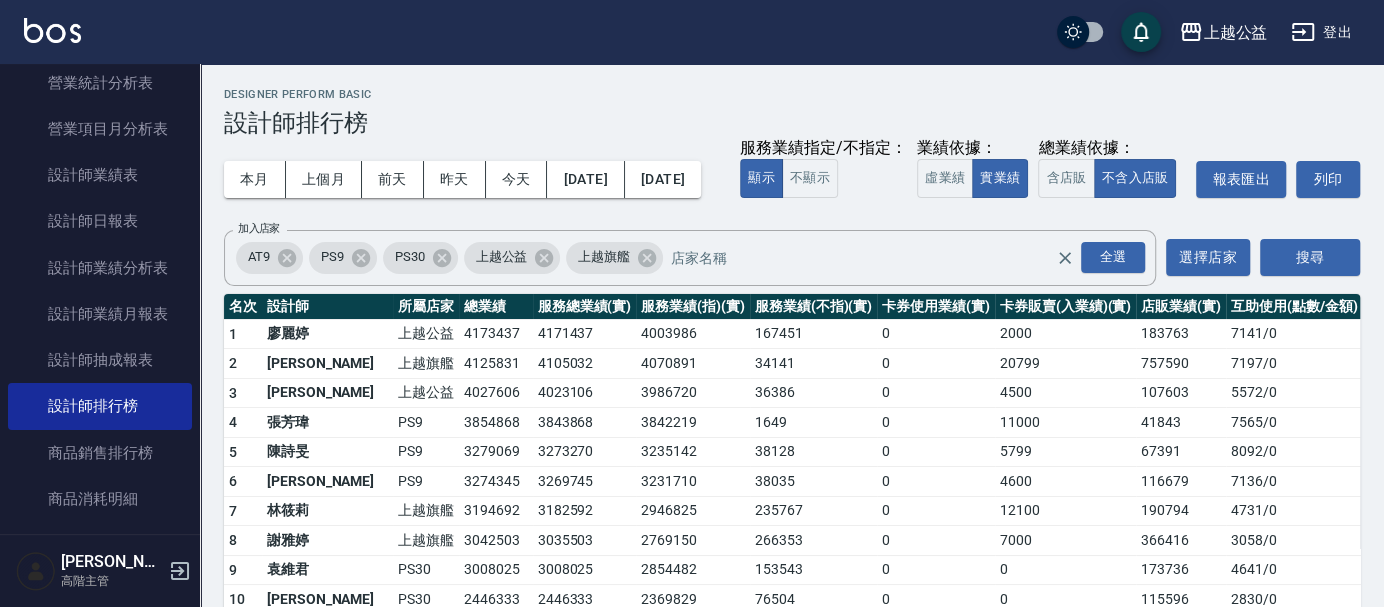 click on "0" at bounding box center [936, 364] 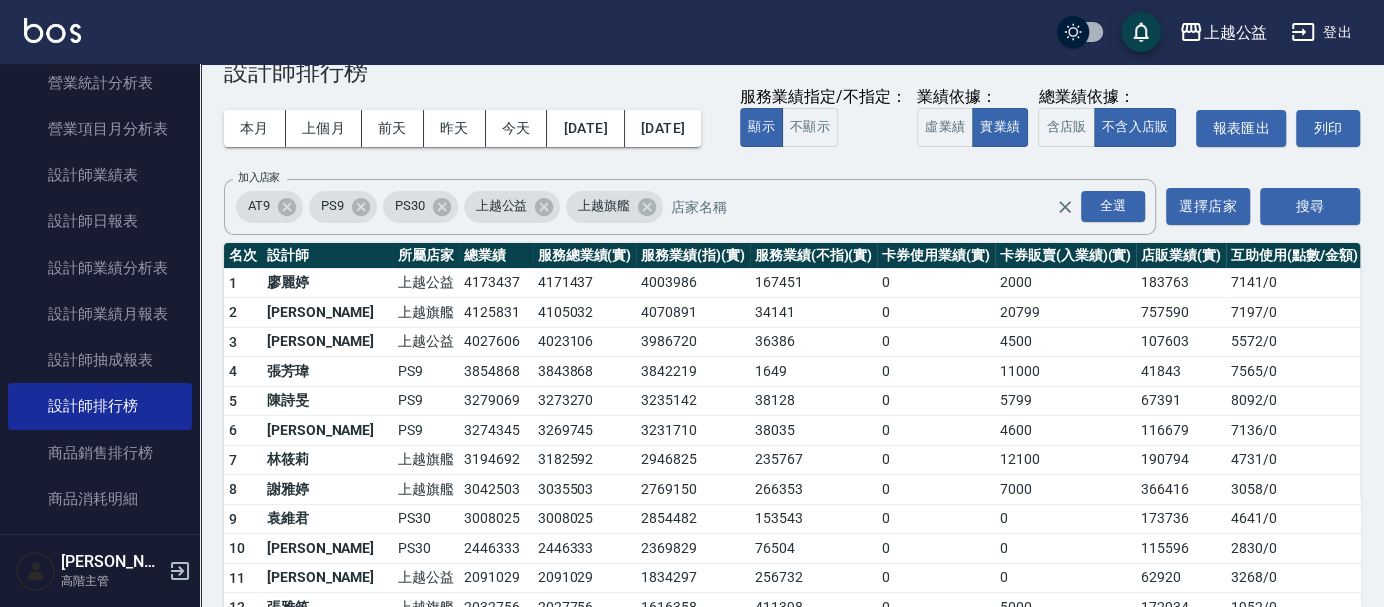 scroll, scrollTop: 333, scrollLeft: 0, axis: vertical 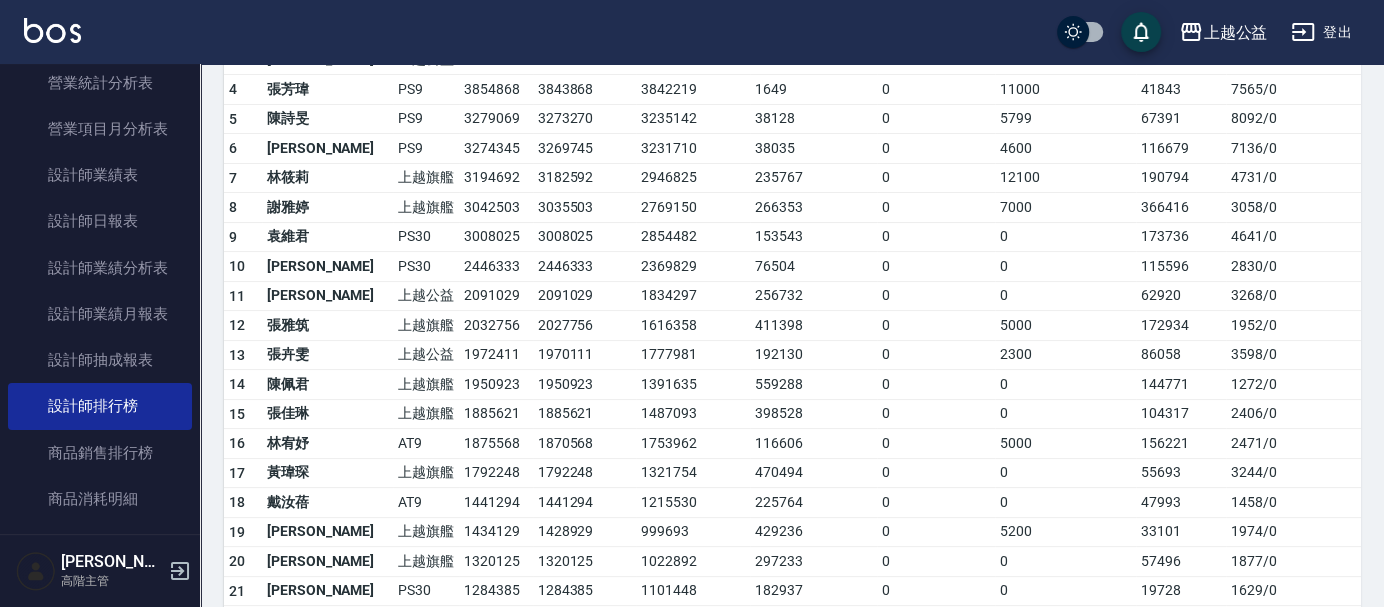 click on "2091029" at bounding box center [496, 296] 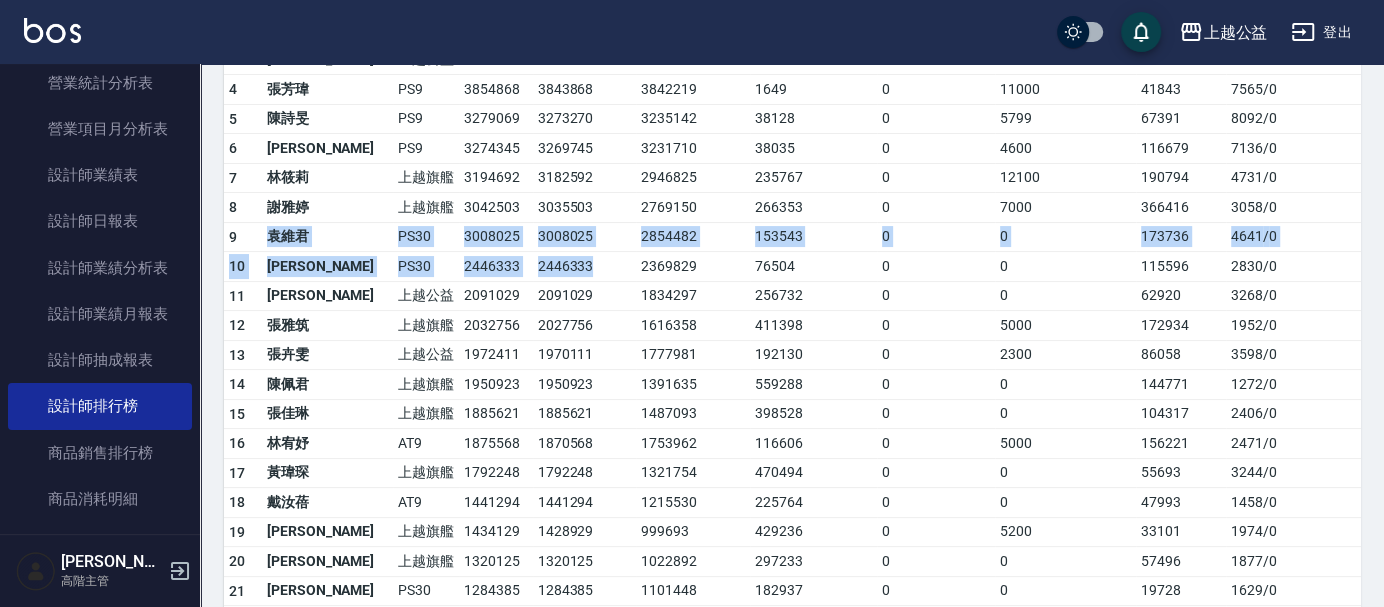 drag, startPoint x: 546, startPoint y: 301, endPoint x: 259, endPoint y: 277, distance: 288.00174 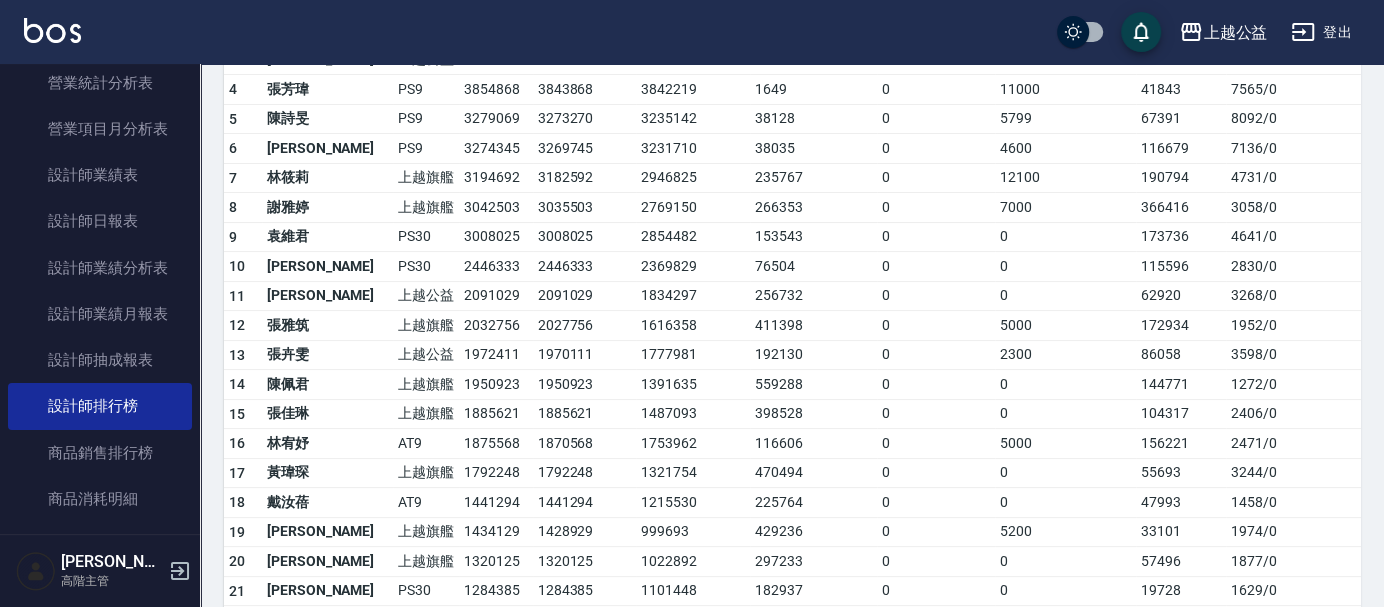 click on "2091029" at bounding box center (585, 296) 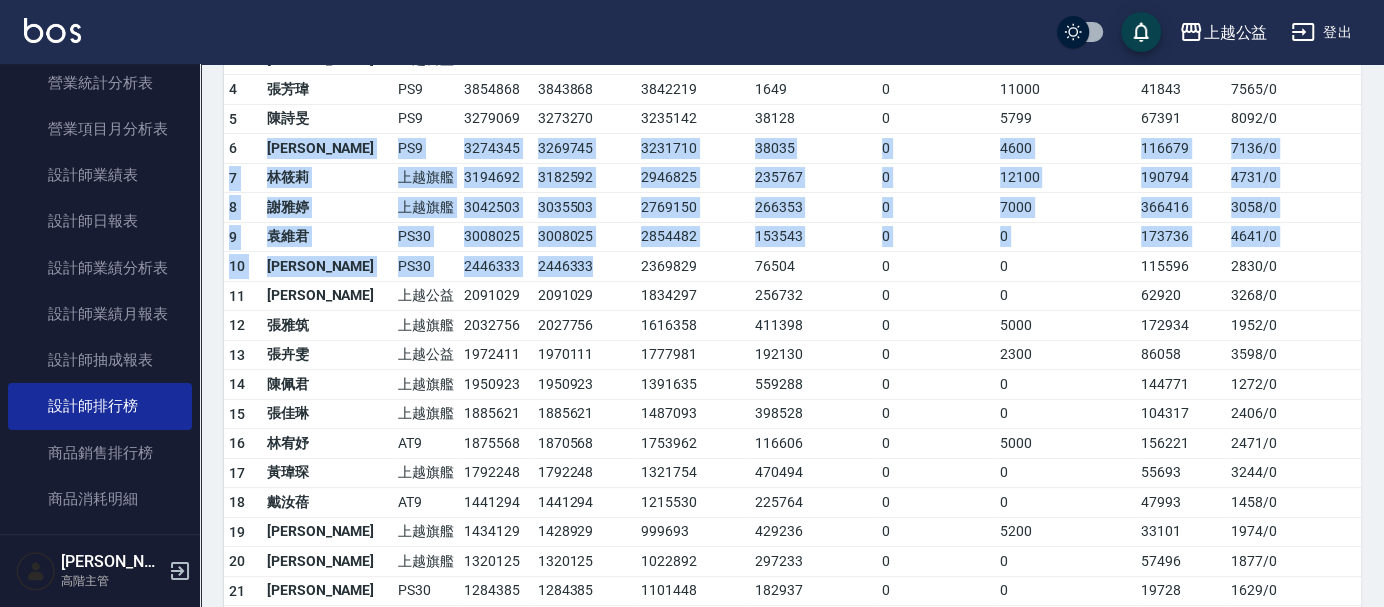 drag, startPoint x: 550, startPoint y: 302, endPoint x: 251, endPoint y: 181, distance: 322.55542 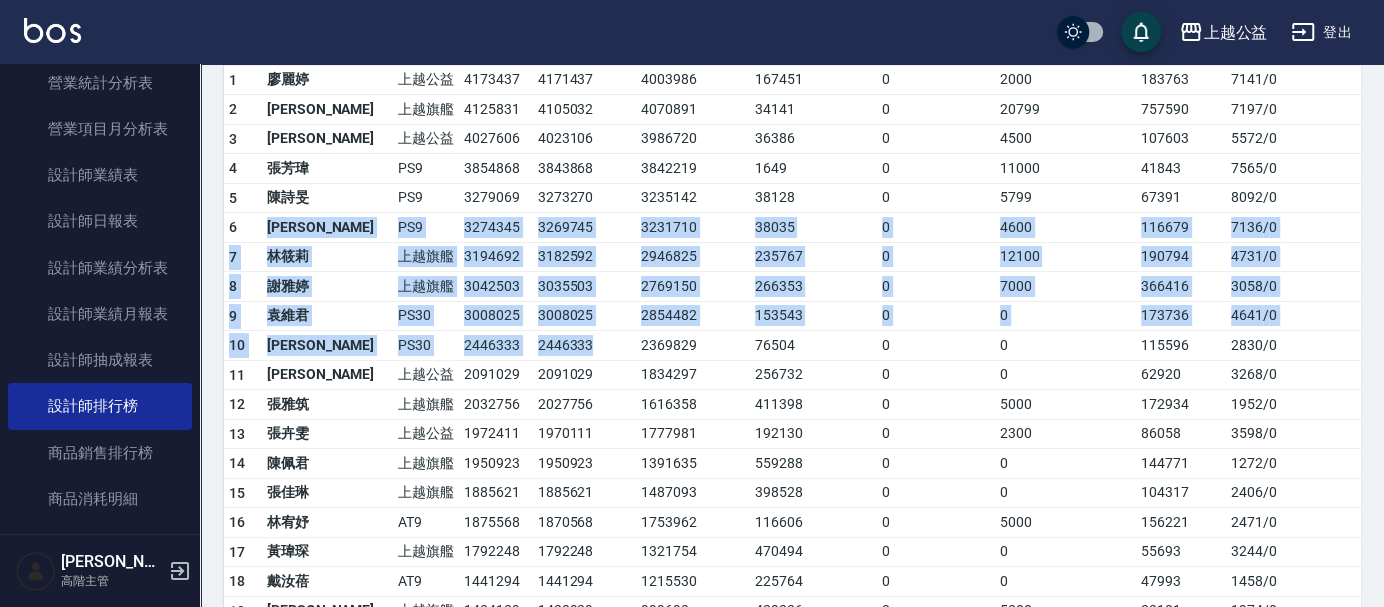 scroll, scrollTop: 222, scrollLeft: 0, axis: vertical 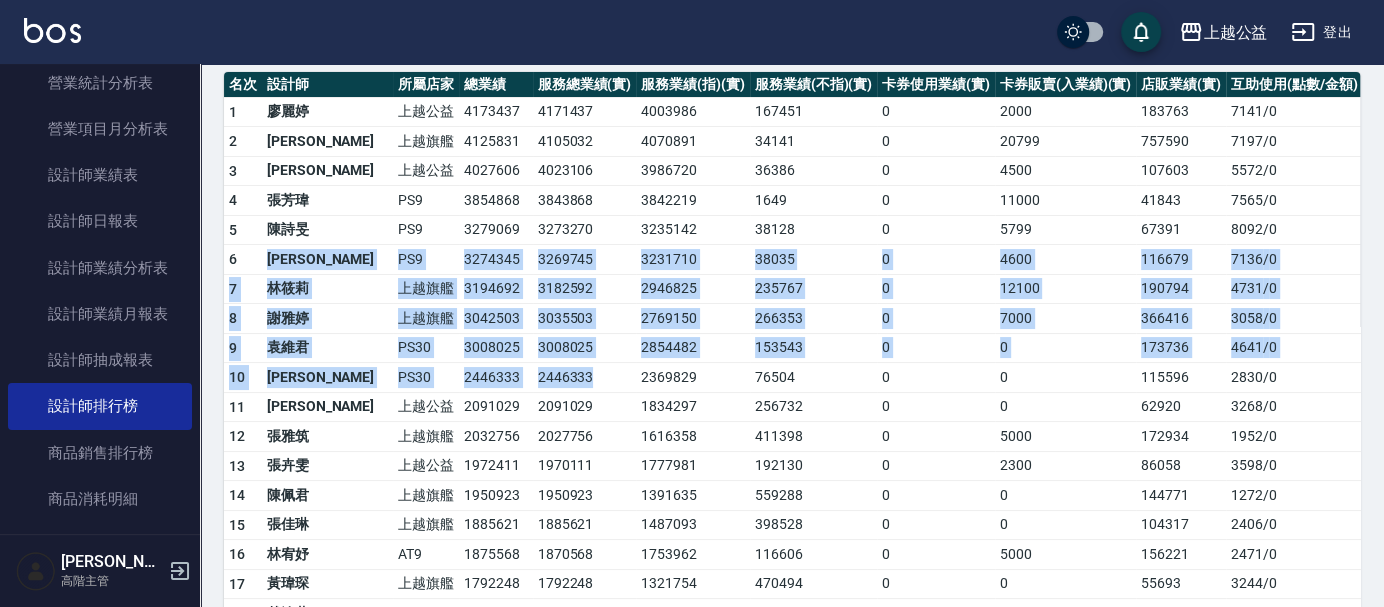 click on "2446333" at bounding box center (585, 378) 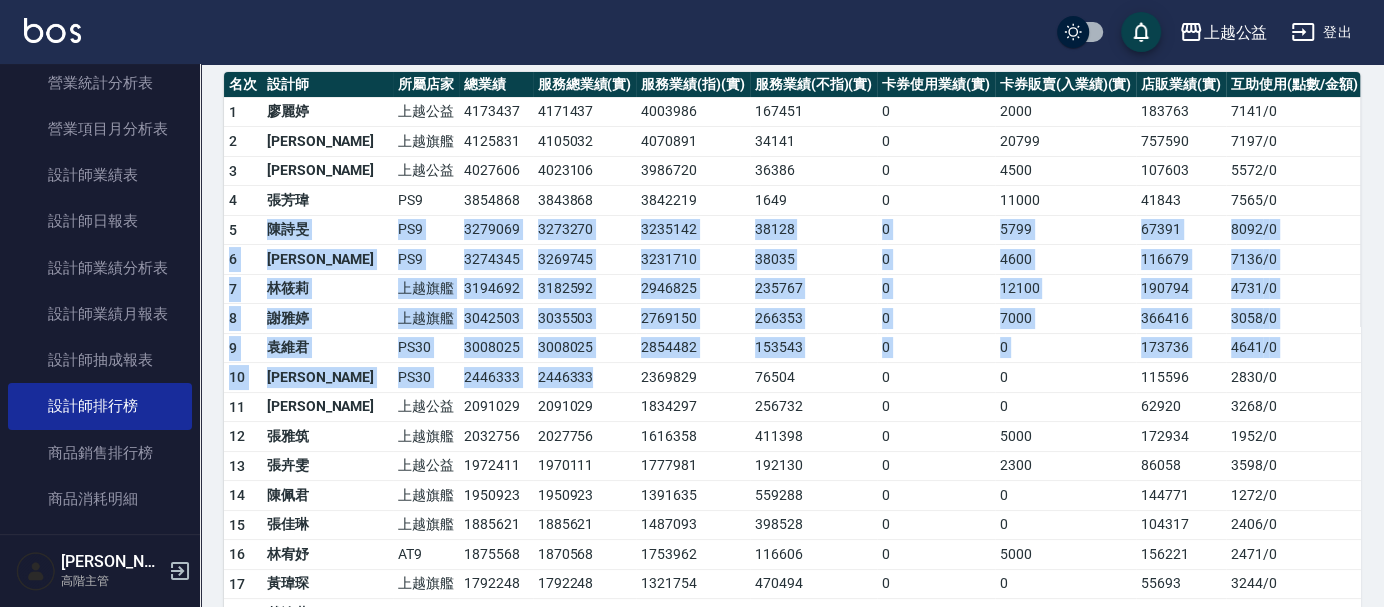 drag, startPoint x: 555, startPoint y: 415, endPoint x: 248, endPoint y: 267, distance: 340.81226 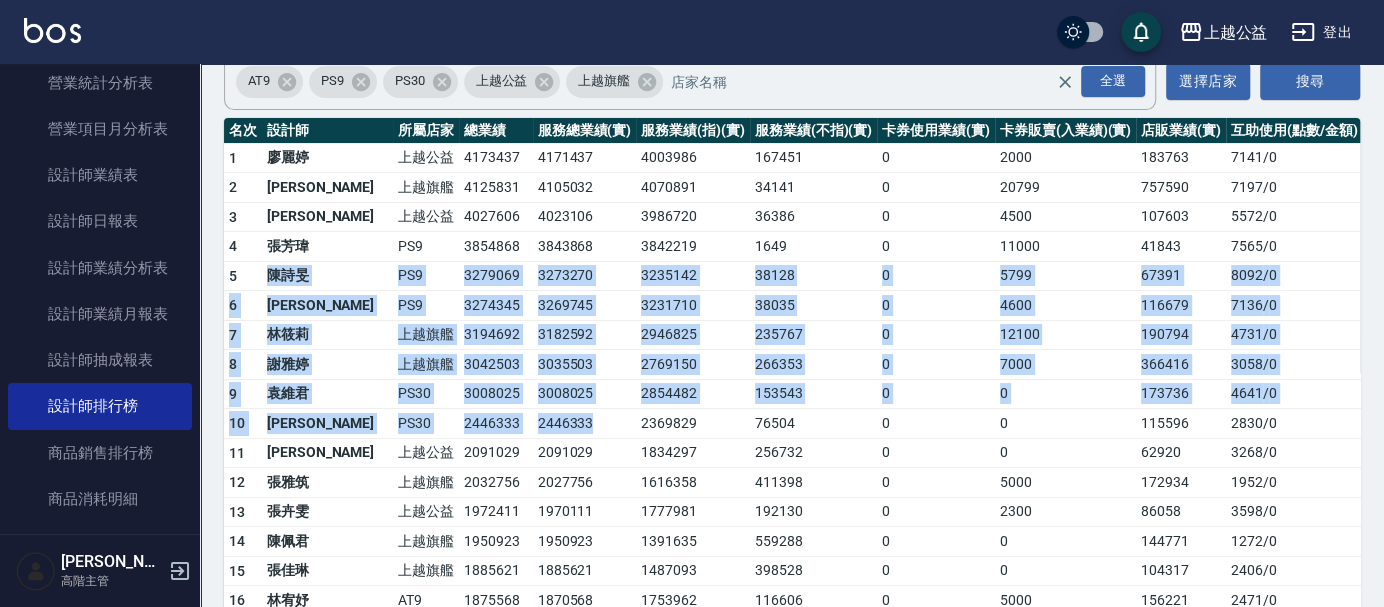 scroll, scrollTop: 222, scrollLeft: 0, axis: vertical 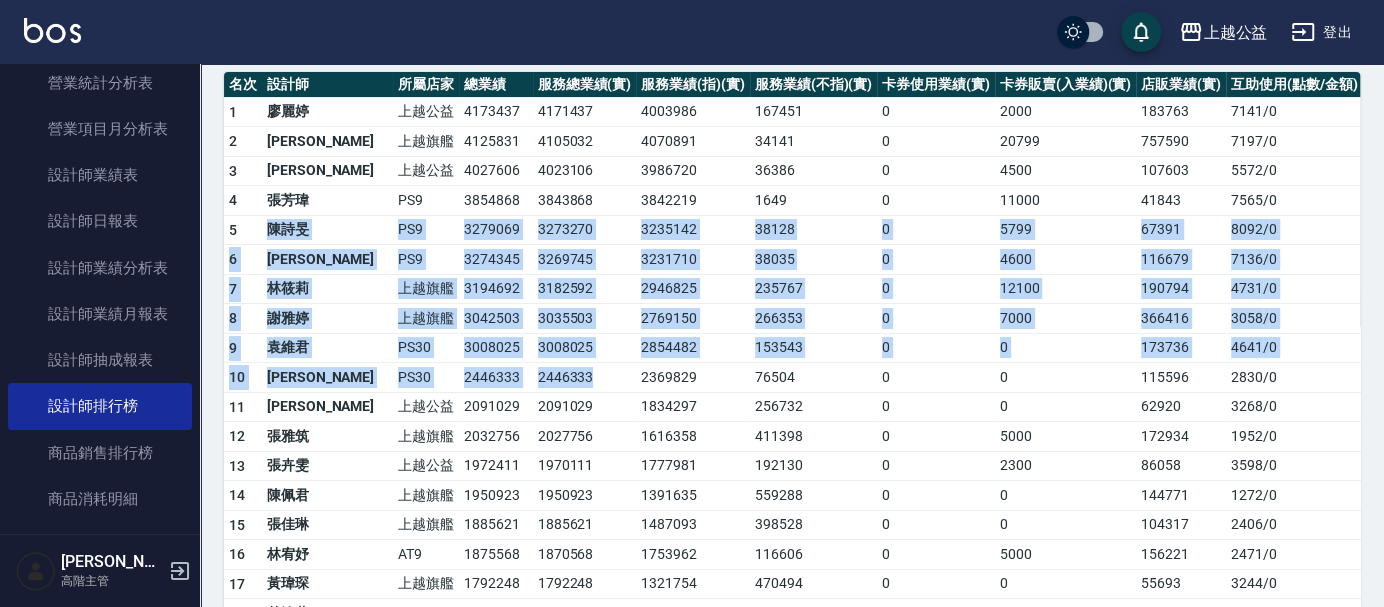 click on "2446333" at bounding box center (585, 378) 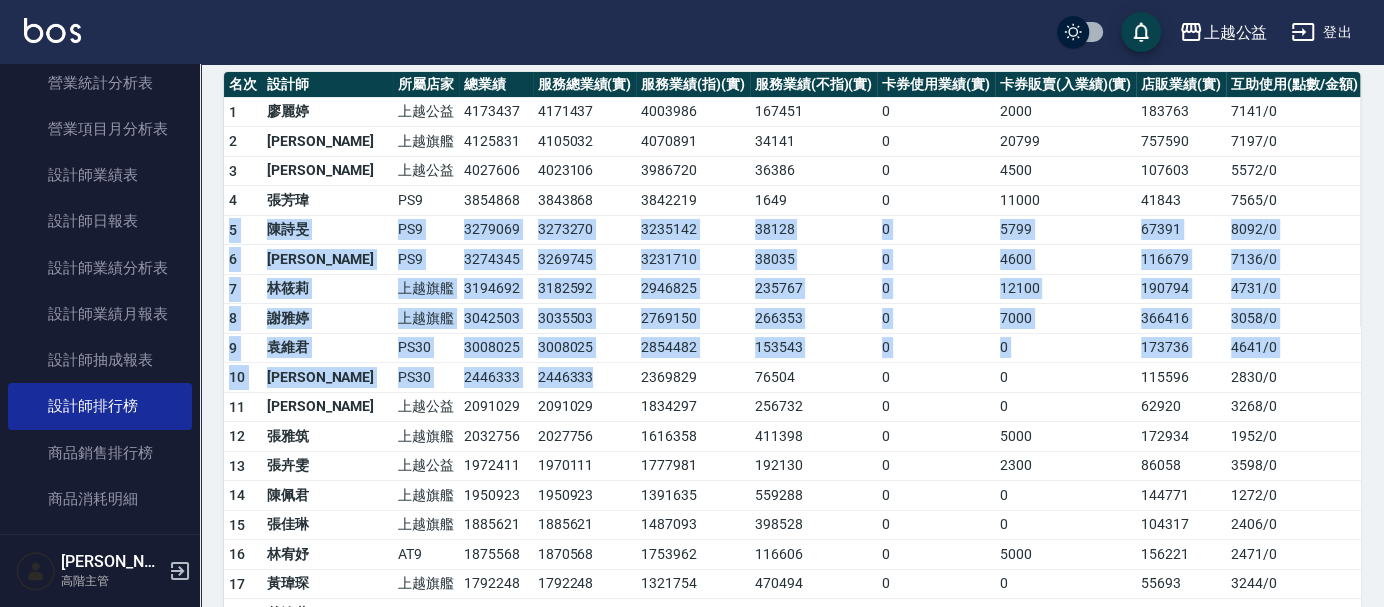 drag, startPoint x: 560, startPoint y: 419, endPoint x: 228, endPoint y: 263, distance: 366.82422 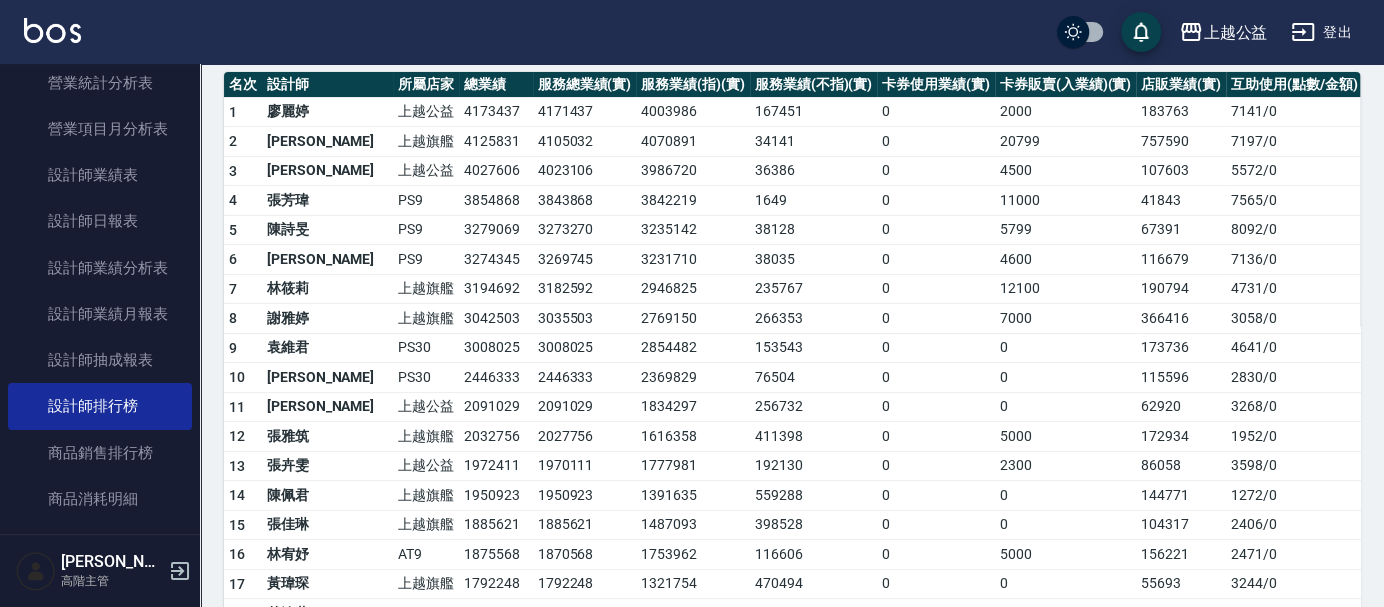 click on "2369829" at bounding box center [693, 378] 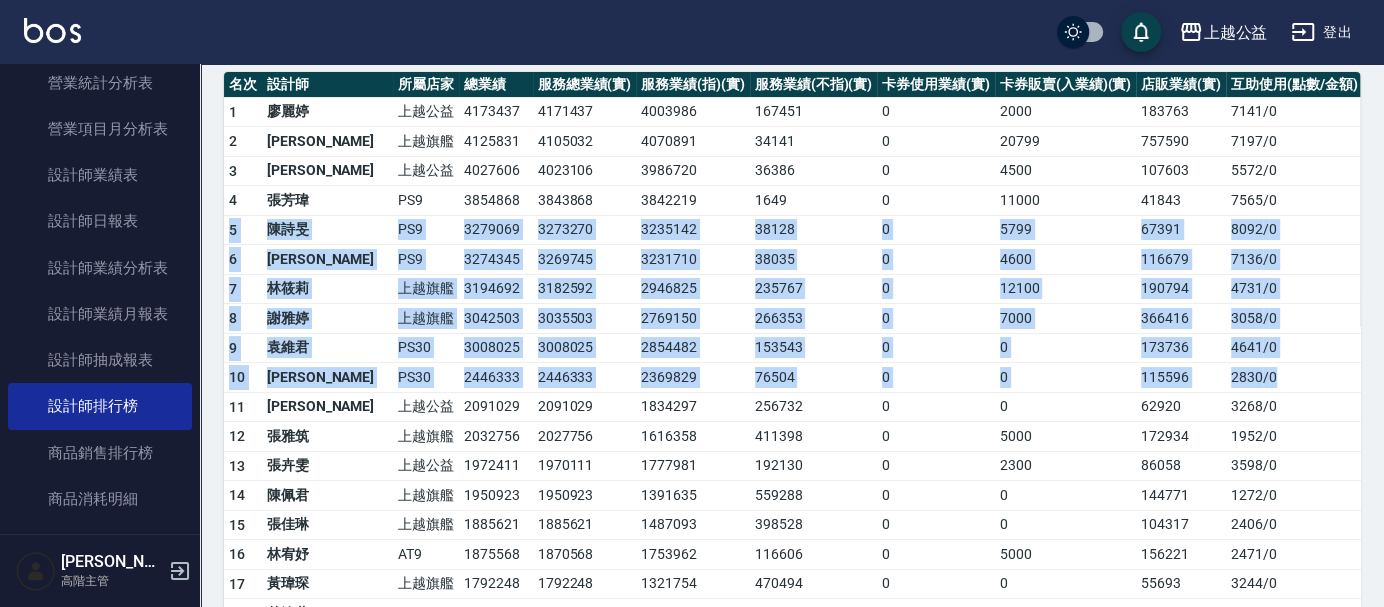 drag, startPoint x: 1272, startPoint y: 412, endPoint x: 232, endPoint y: 273, distance: 1049.2478 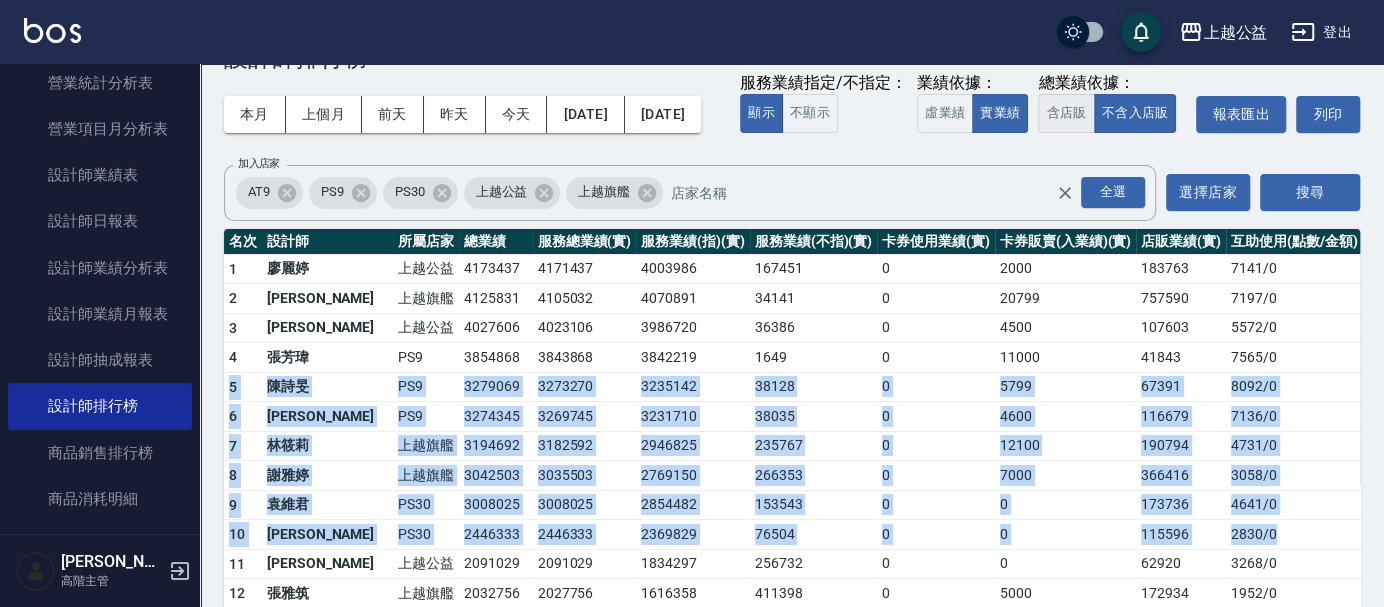 scroll, scrollTop: 0, scrollLeft: 0, axis: both 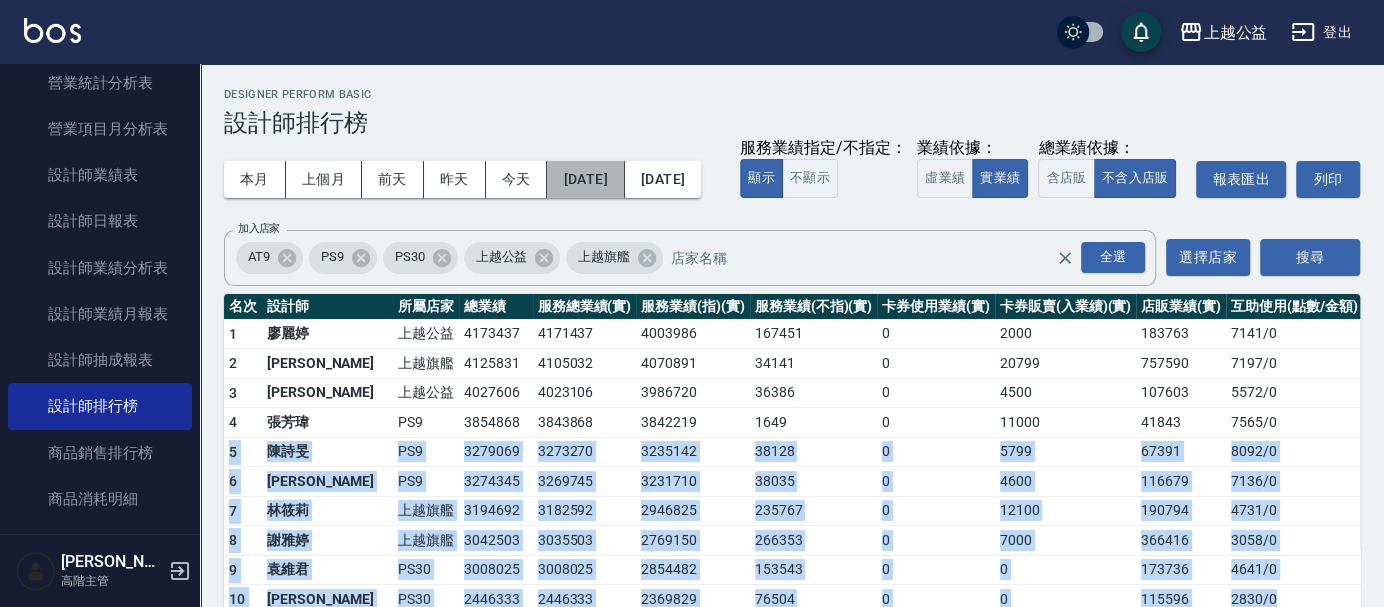 click on "[DATE]" at bounding box center [585, 179] 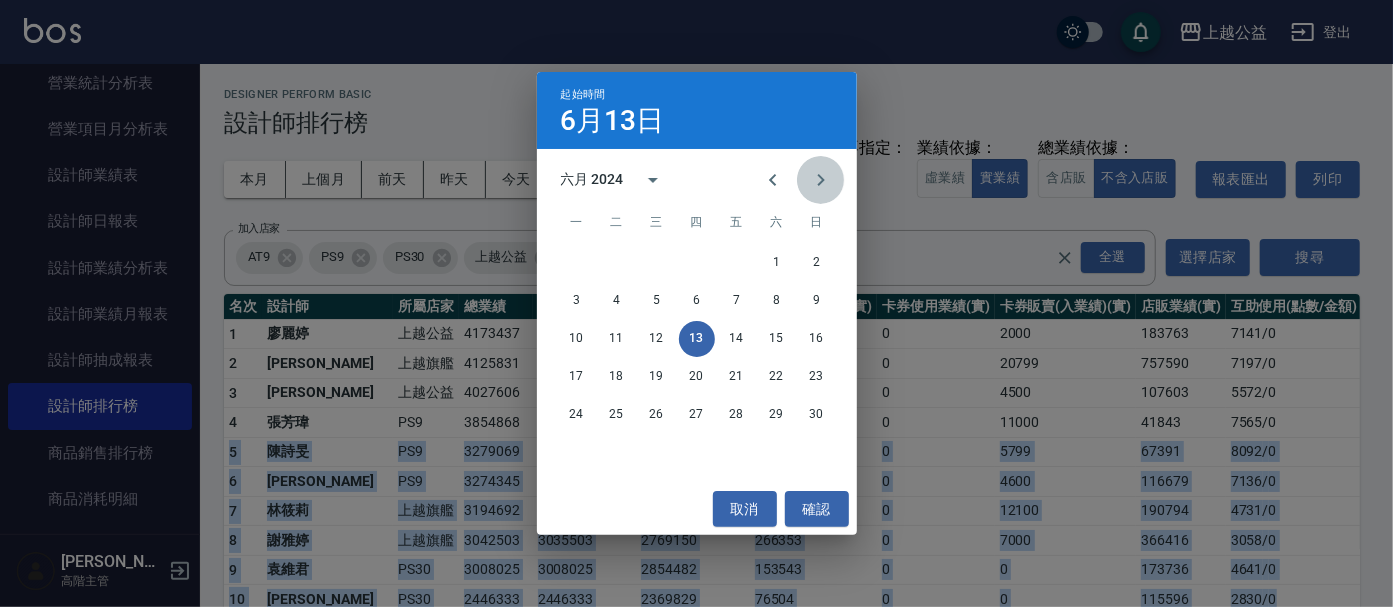 click 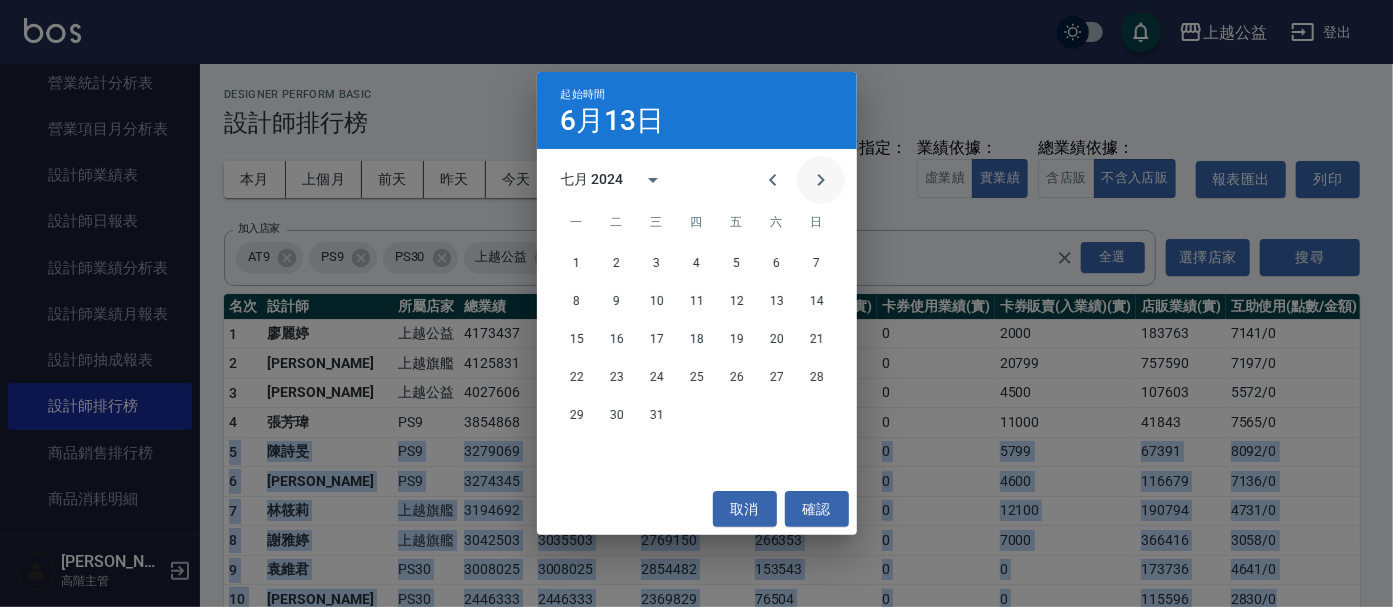 click 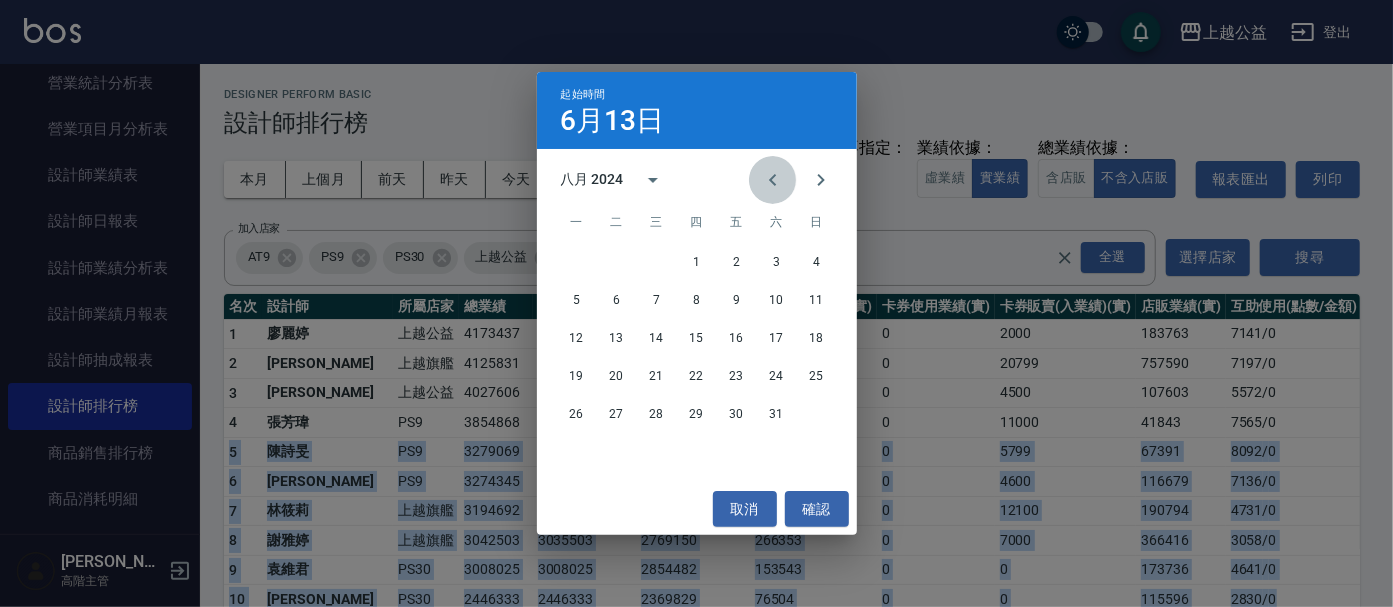 click 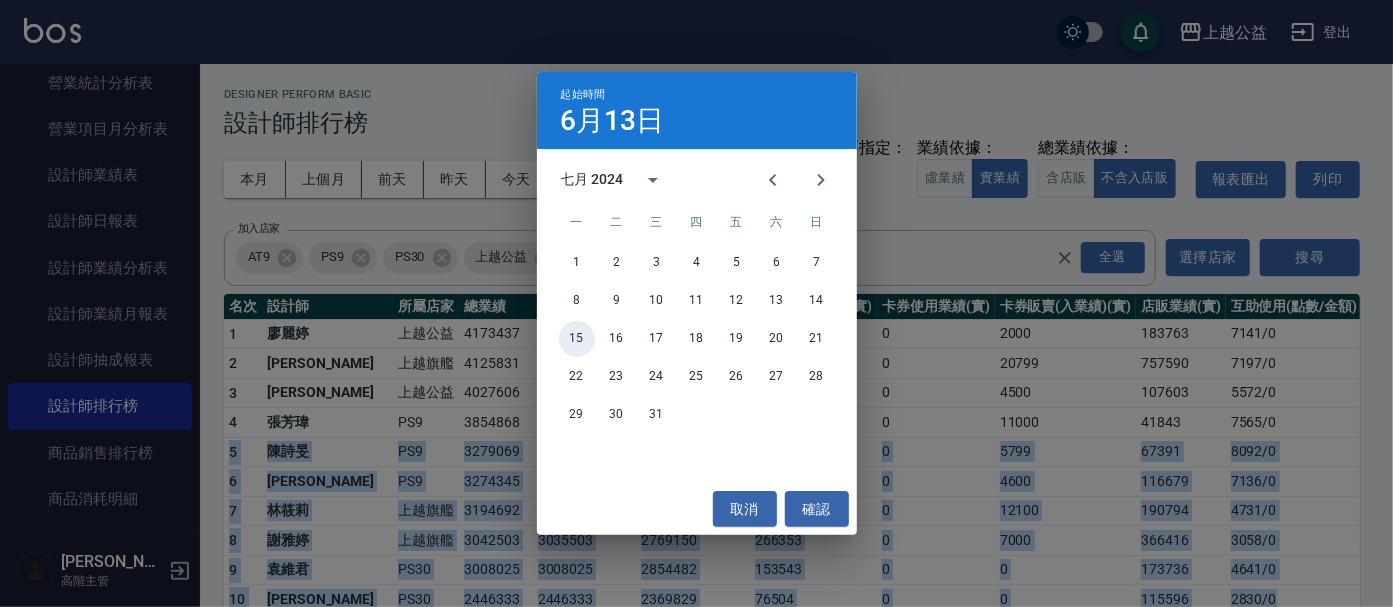 click on "15" at bounding box center [577, 339] 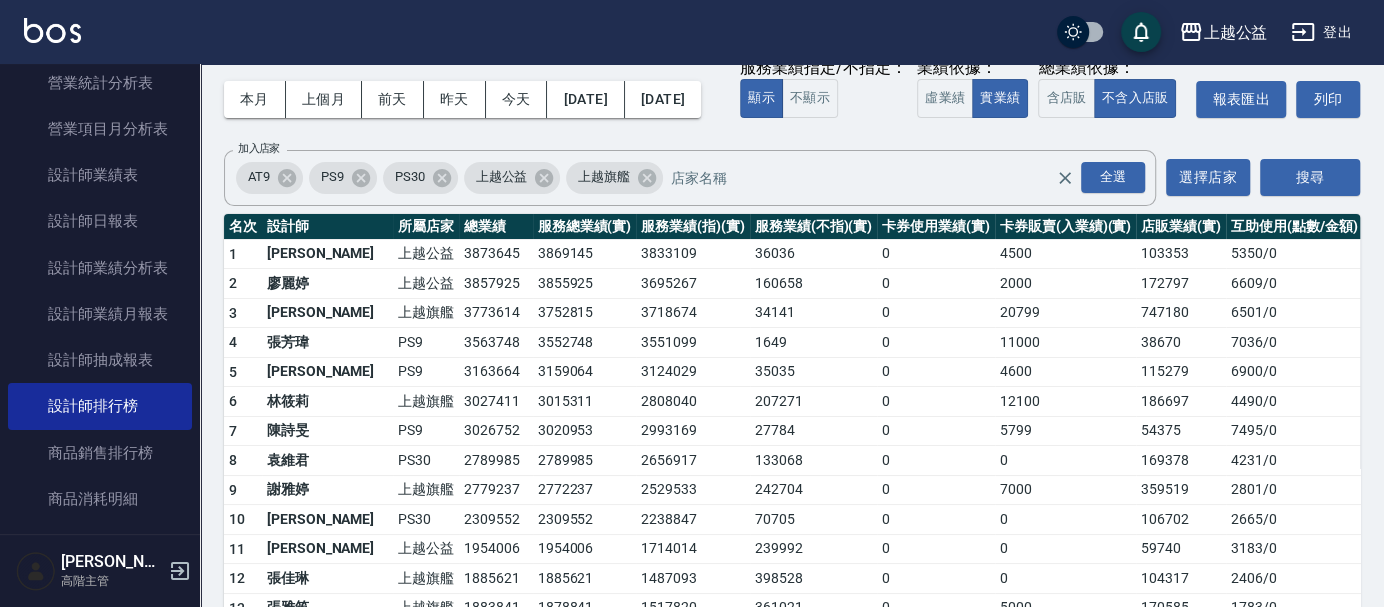 scroll, scrollTop: 111, scrollLeft: 0, axis: vertical 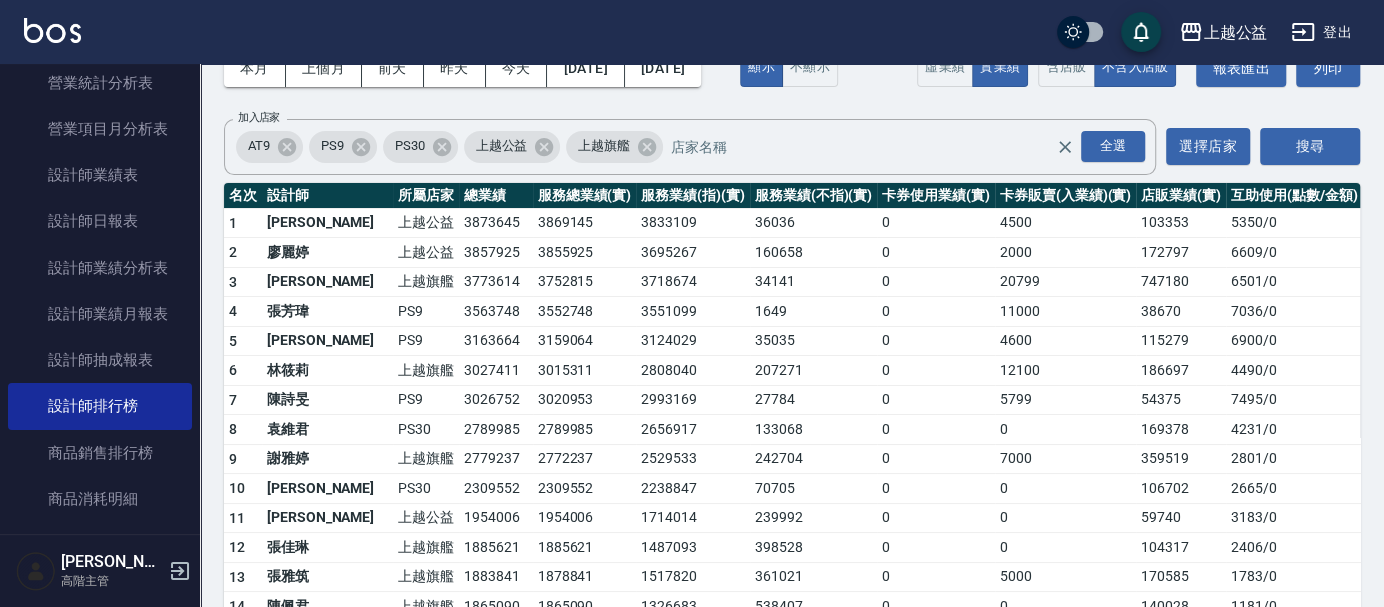 click on "3855925" at bounding box center [585, 253] 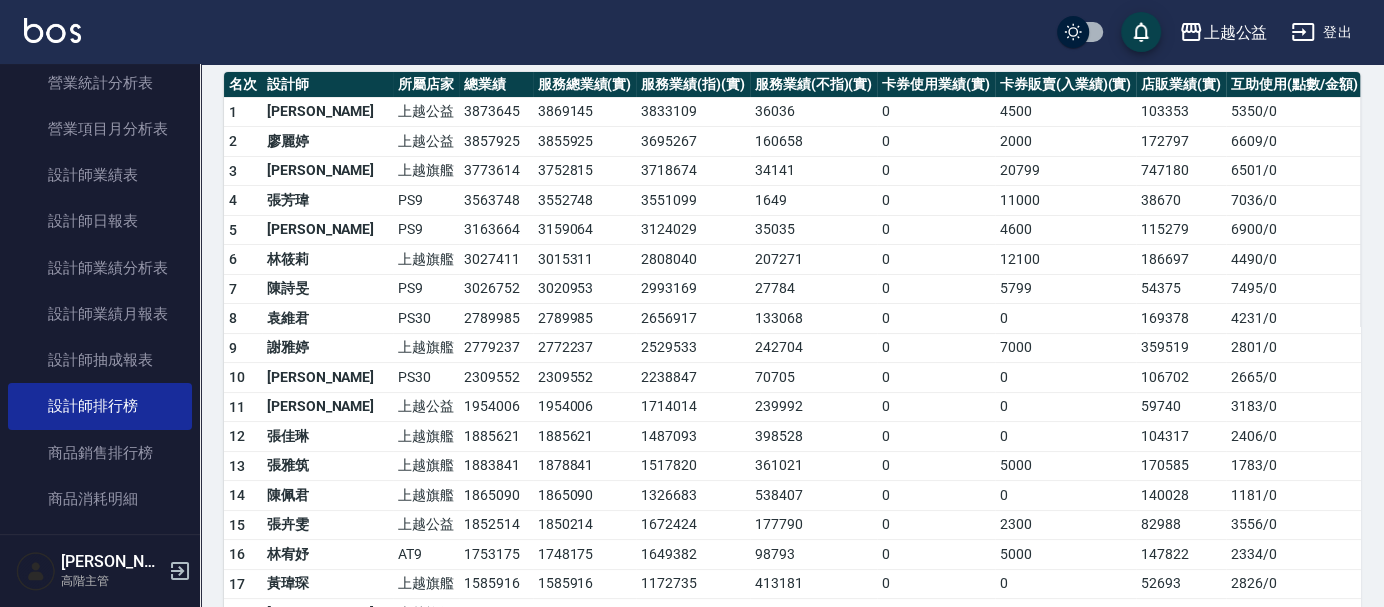 click on "2309552" at bounding box center [496, 378] 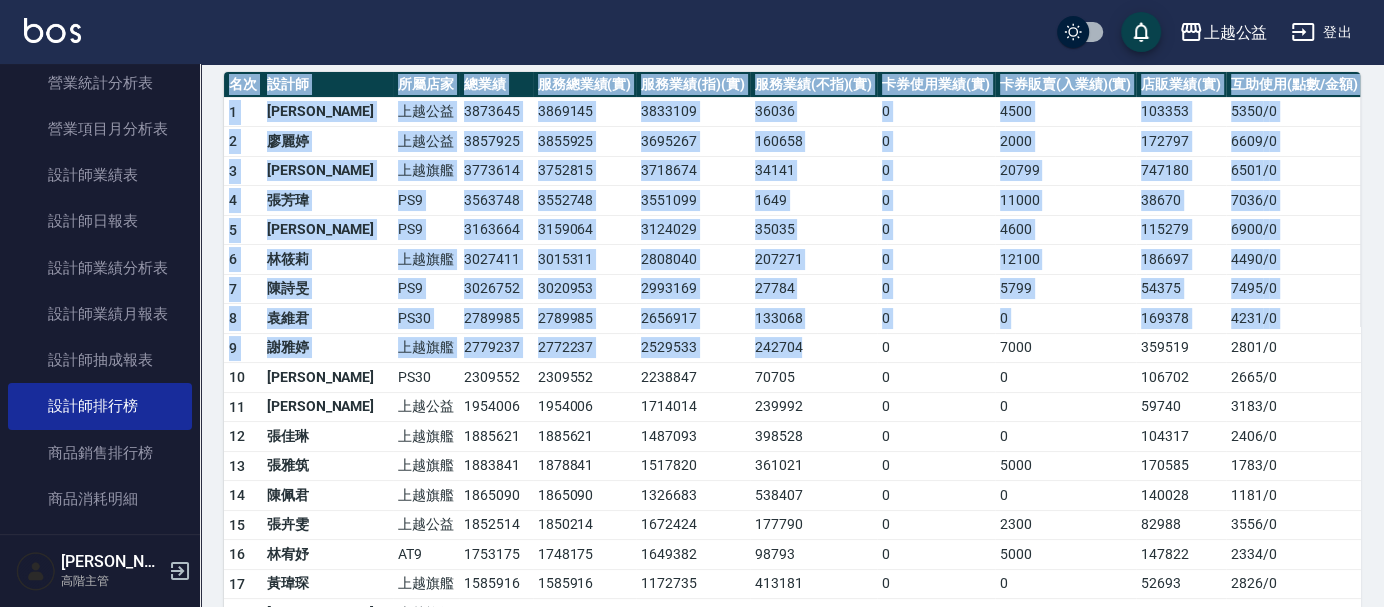 drag, startPoint x: 823, startPoint y: 378, endPoint x: 214, endPoint y: 145, distance: 652.0506 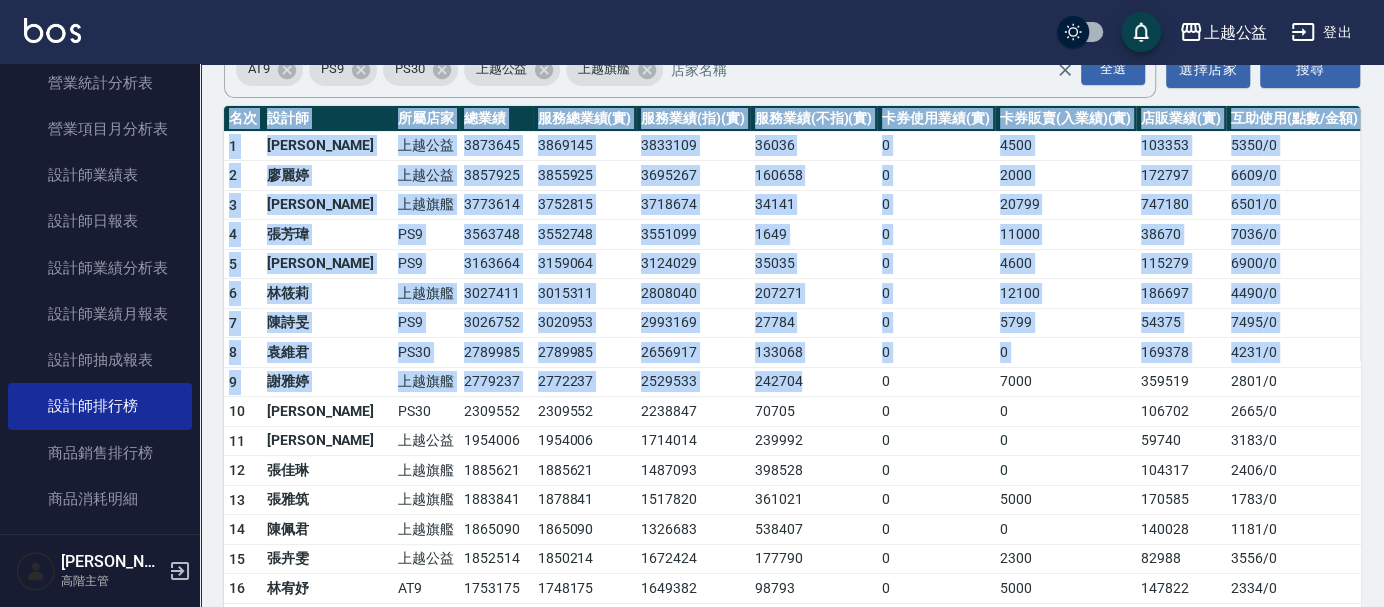 scroll, scrollTop: 222, scrollLeft: 0, axis: vertical 